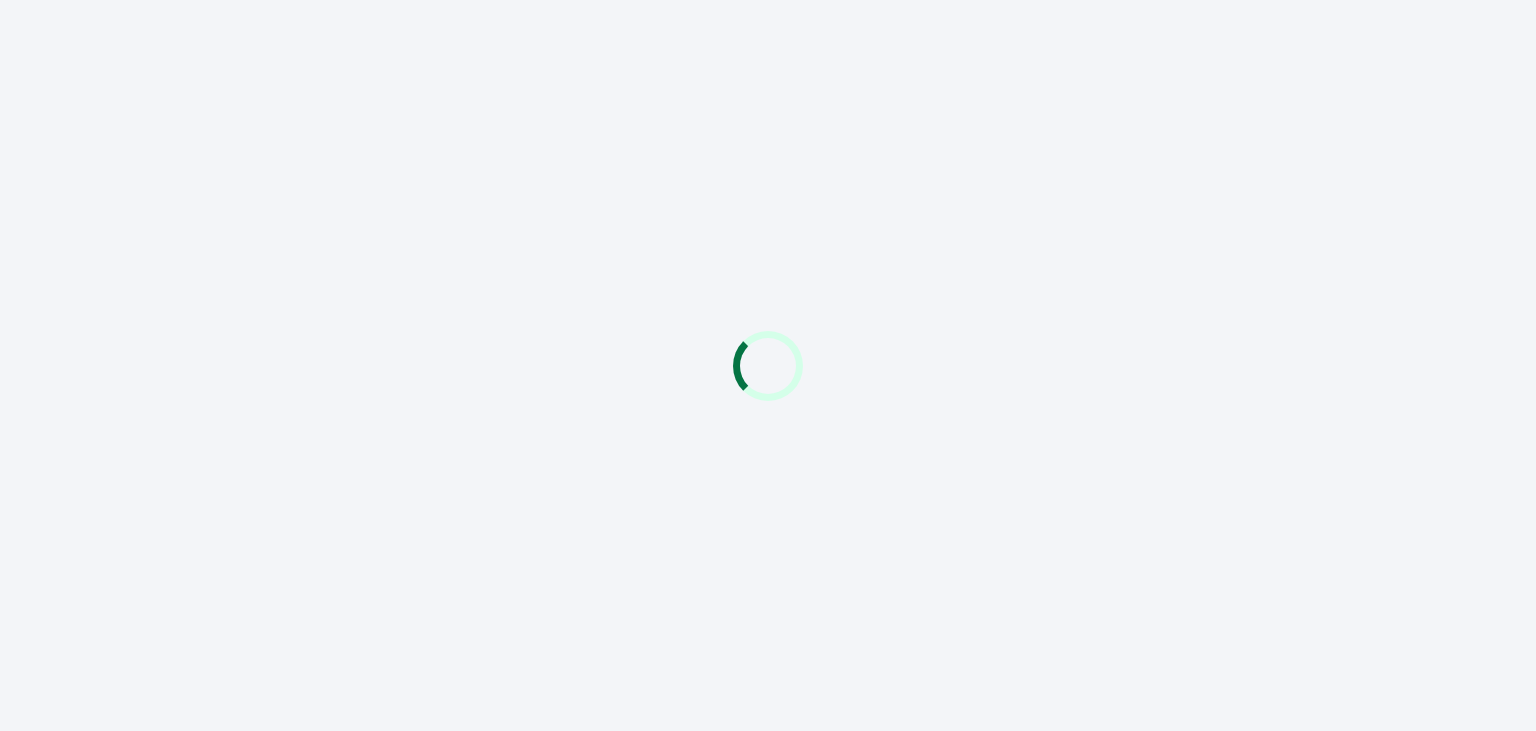 scroll, scrollTop: 0, scrollLeft: 0, axis: both 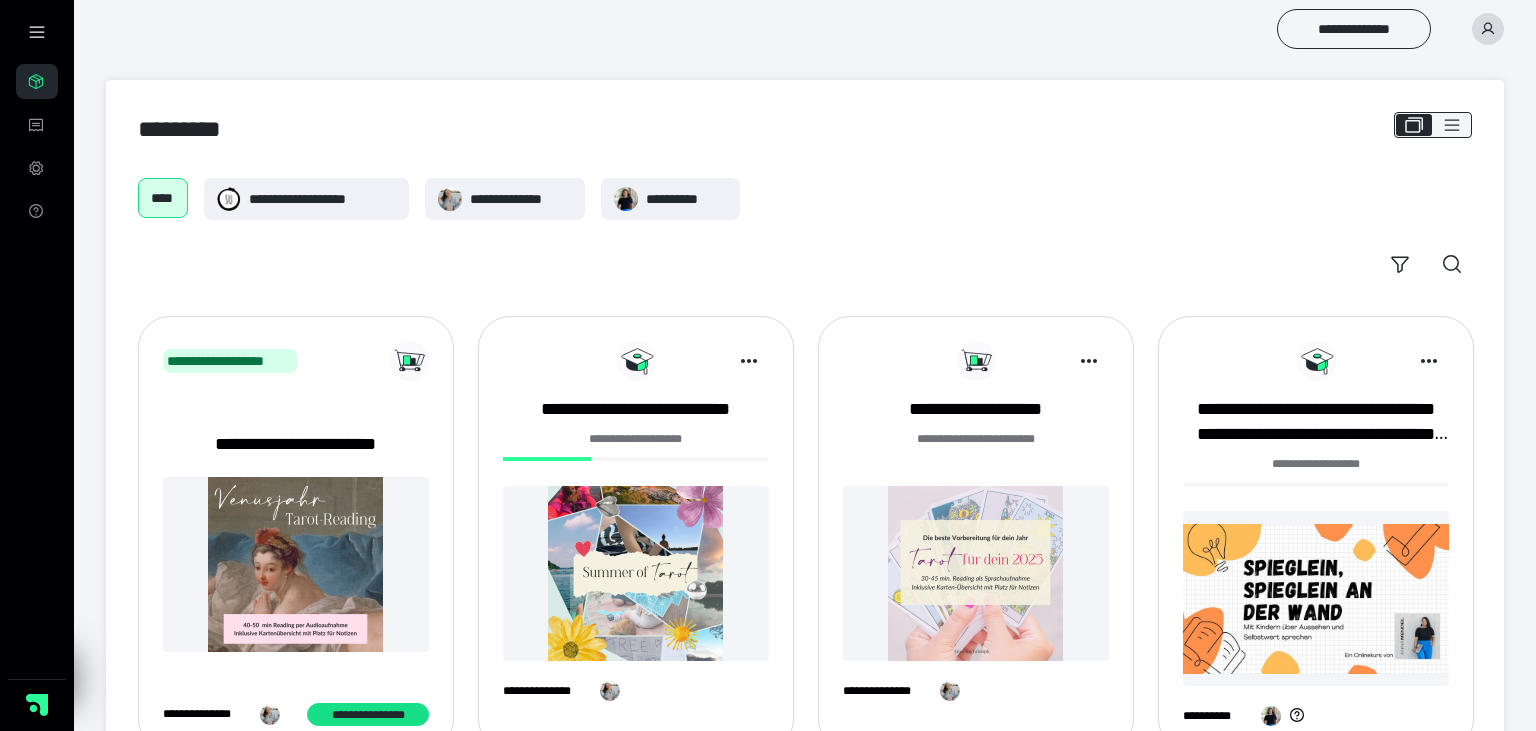 click at bounding box center [636, 573] 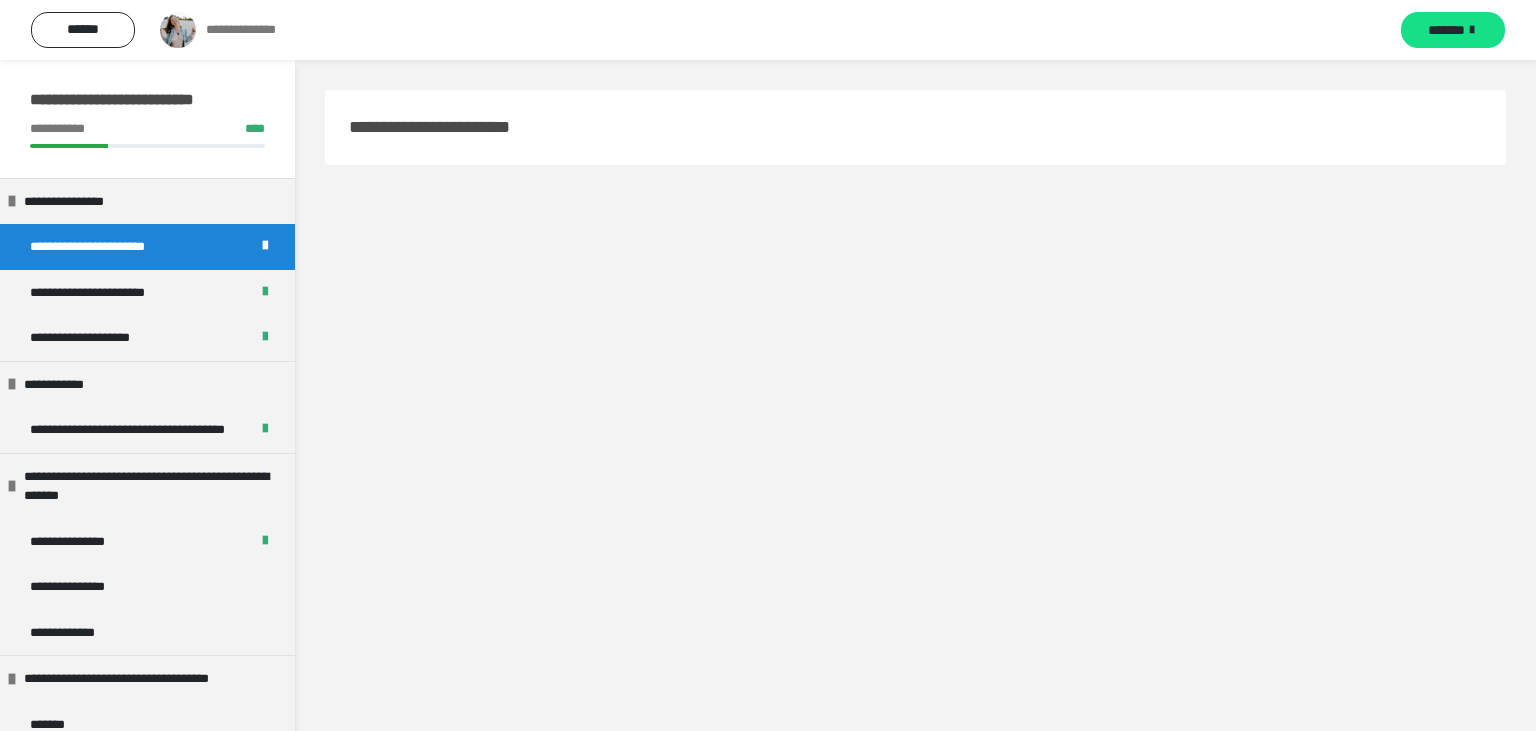 scroll, scrollTop: 0, scrollLeft: 0, axis: both 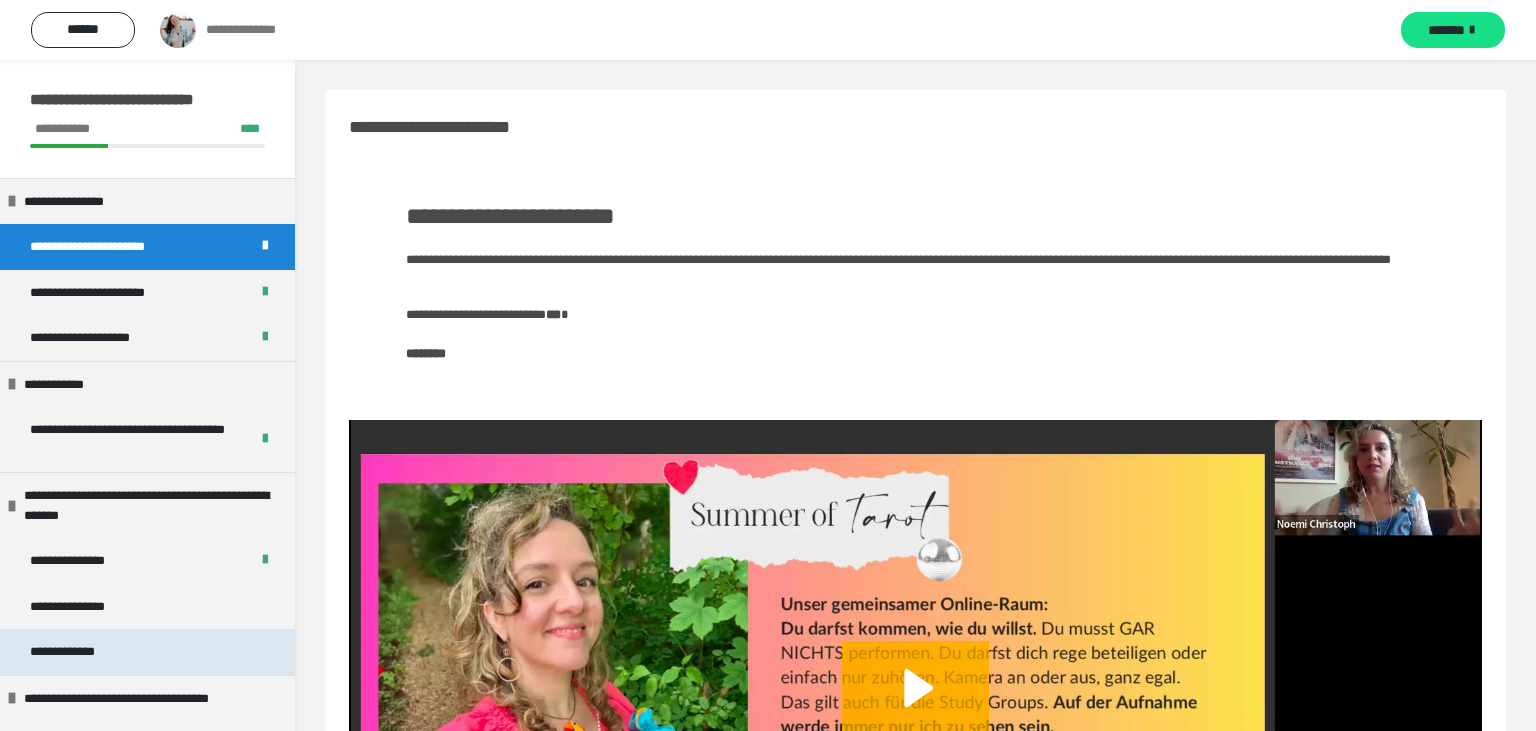 click on "**********" at bounding box center (147, 652) 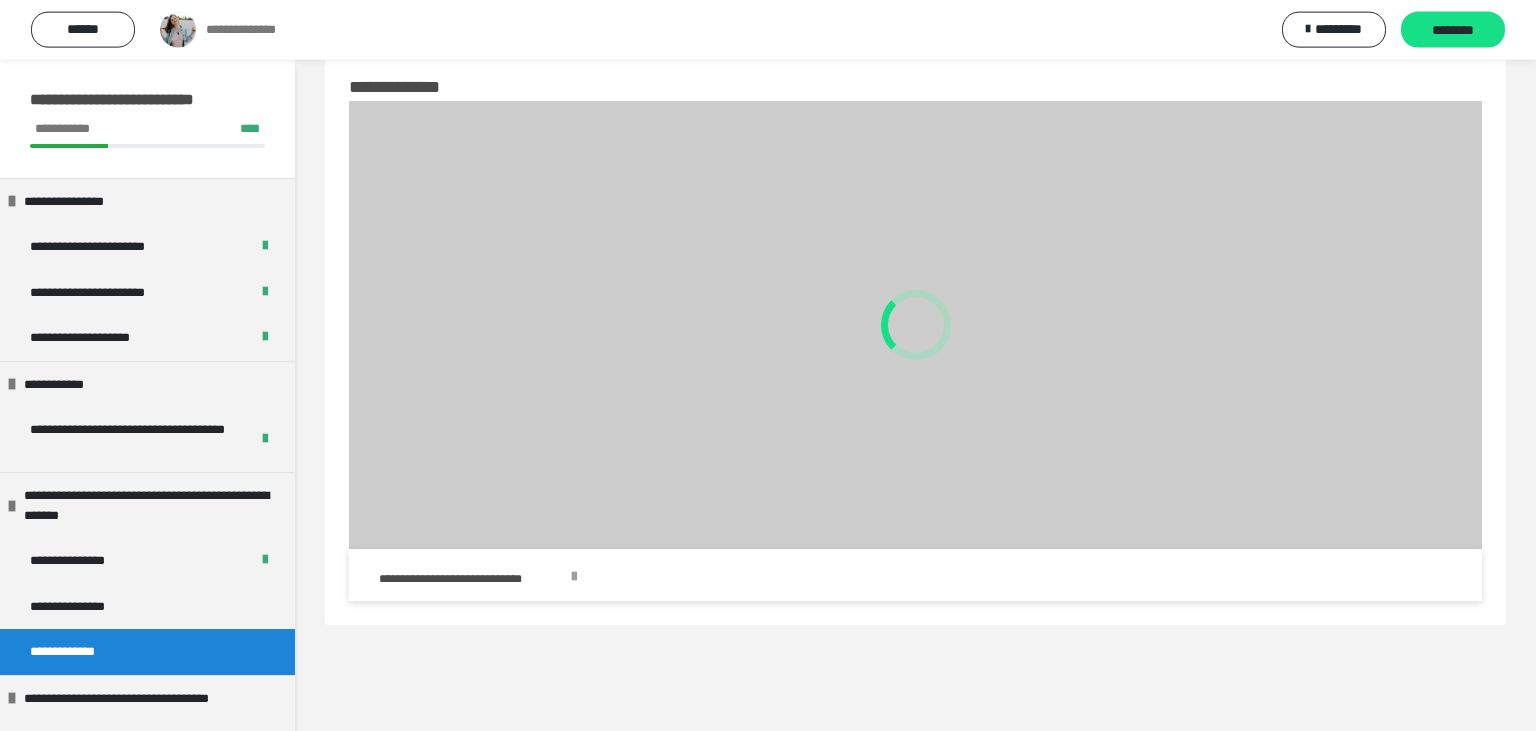 scroll, scrollTop: 60, scrollLeft: 0, axis: vertical 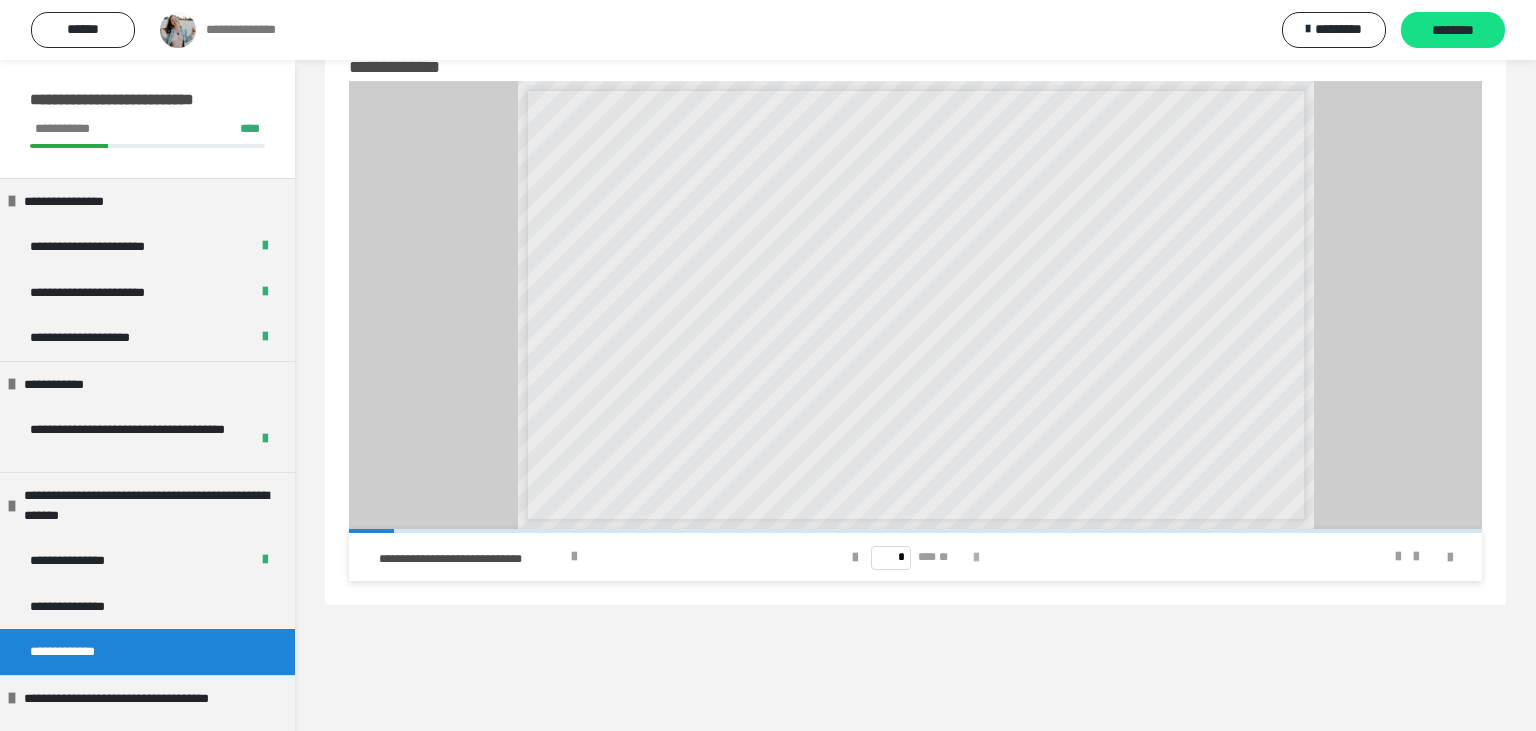 click at bounding box center (976, 558) 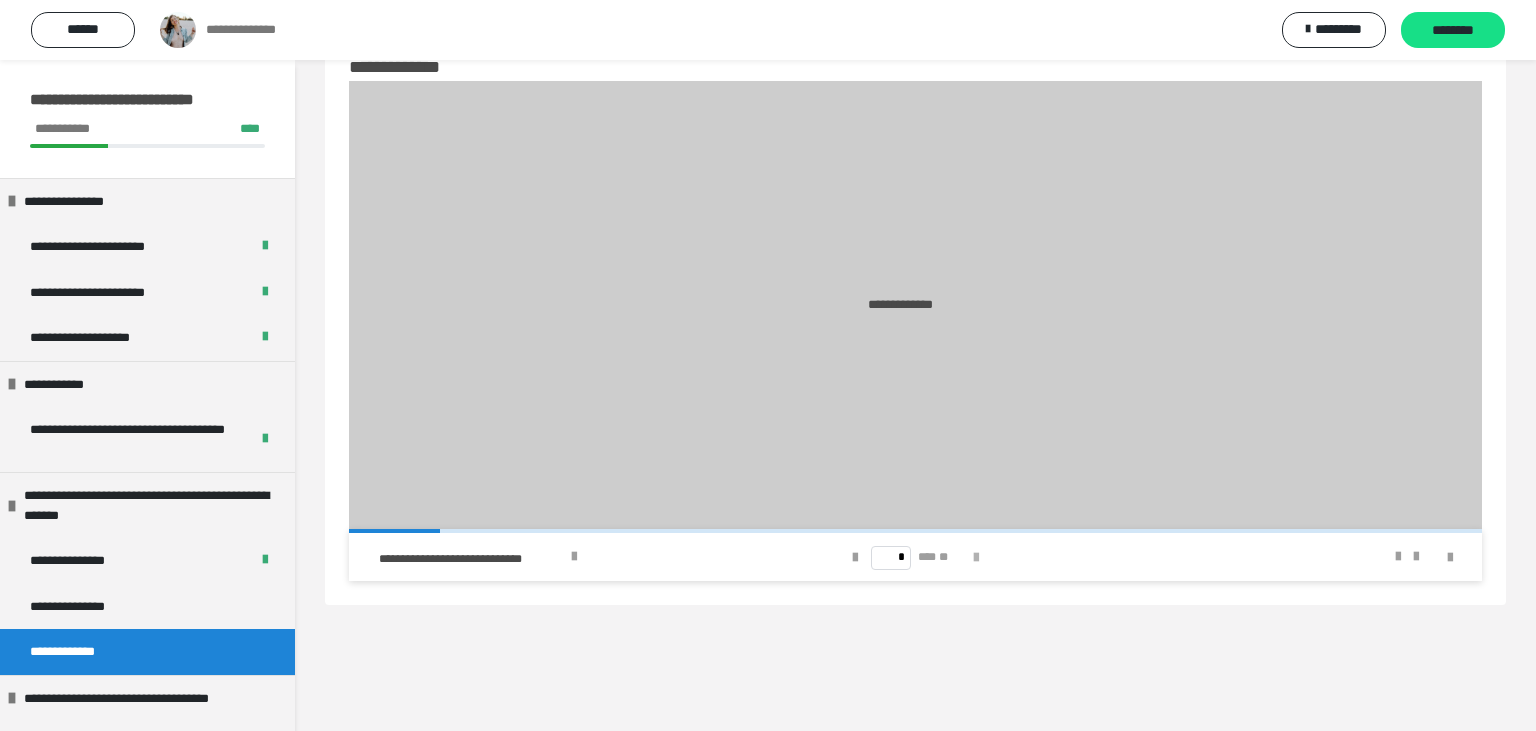 click at bounding box center [976, 558] 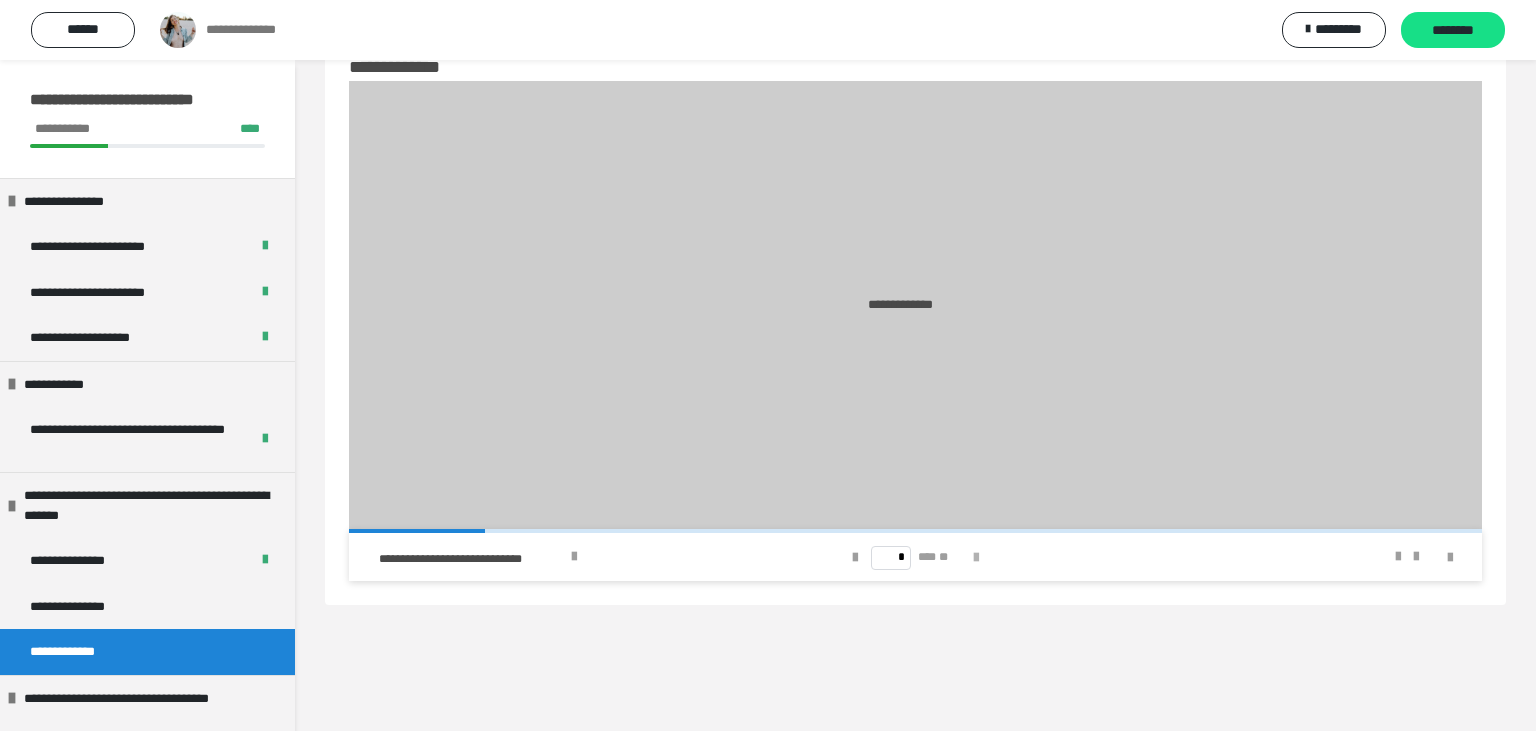 click at bounding box center [976, 558] 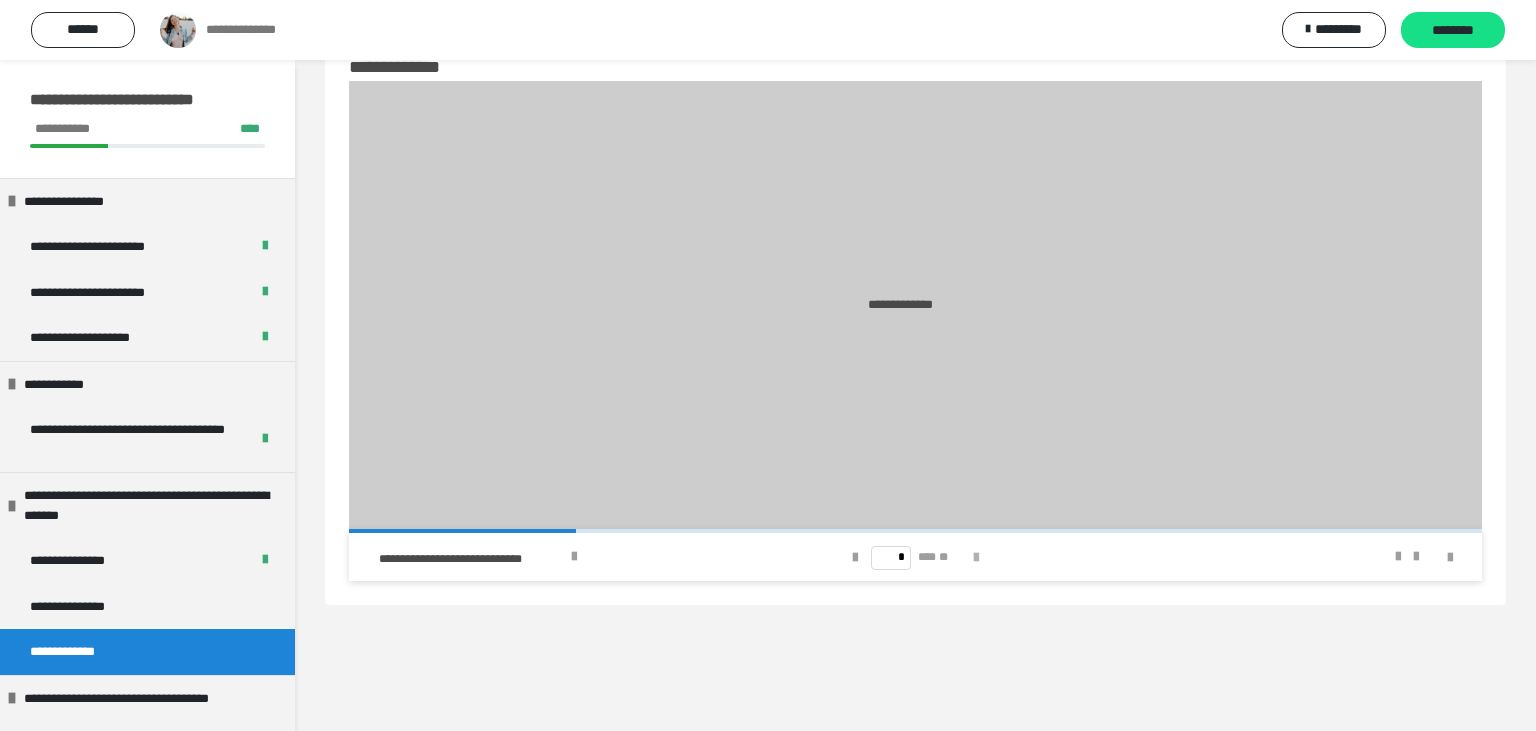 click at bounding box center [976, 558] 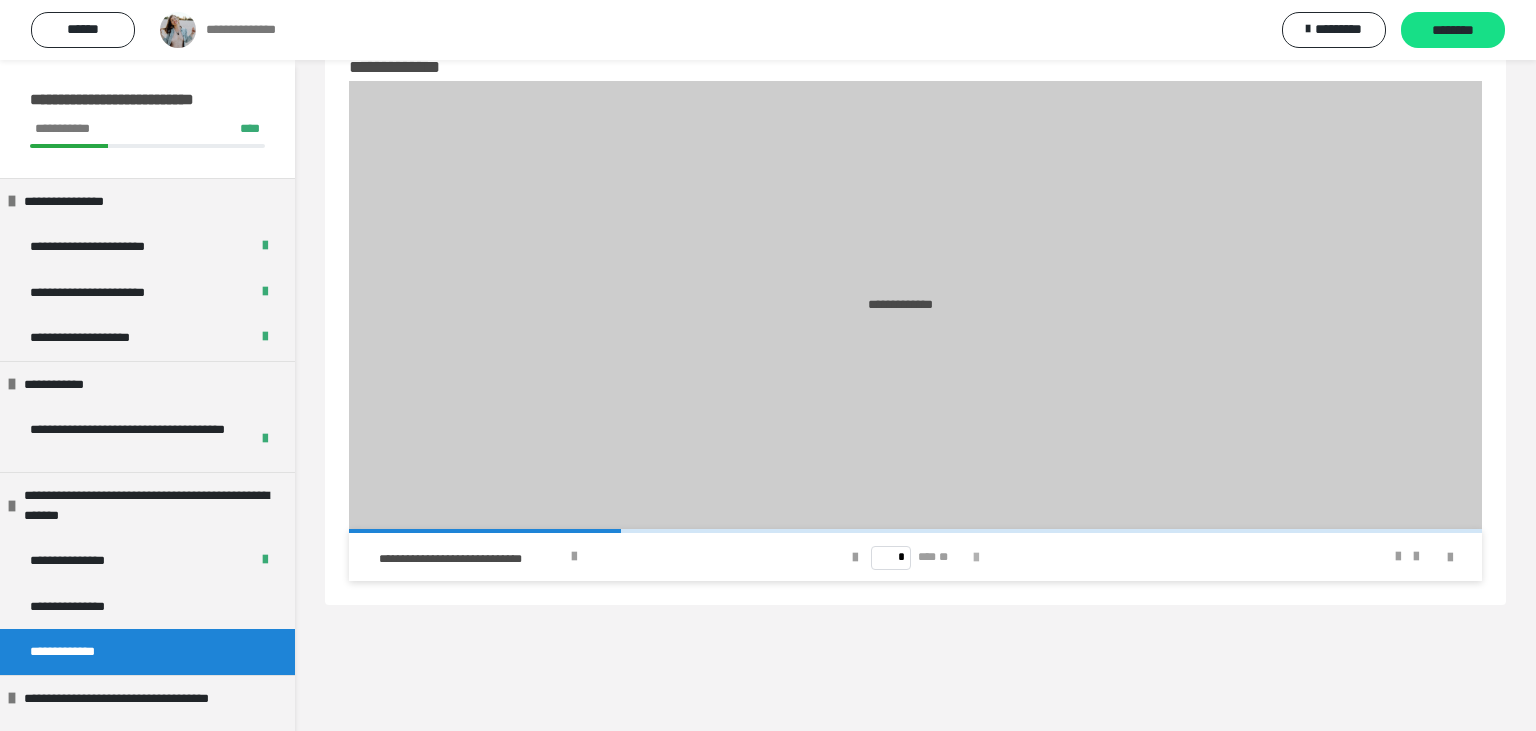 click at bounding box center [976, 558] 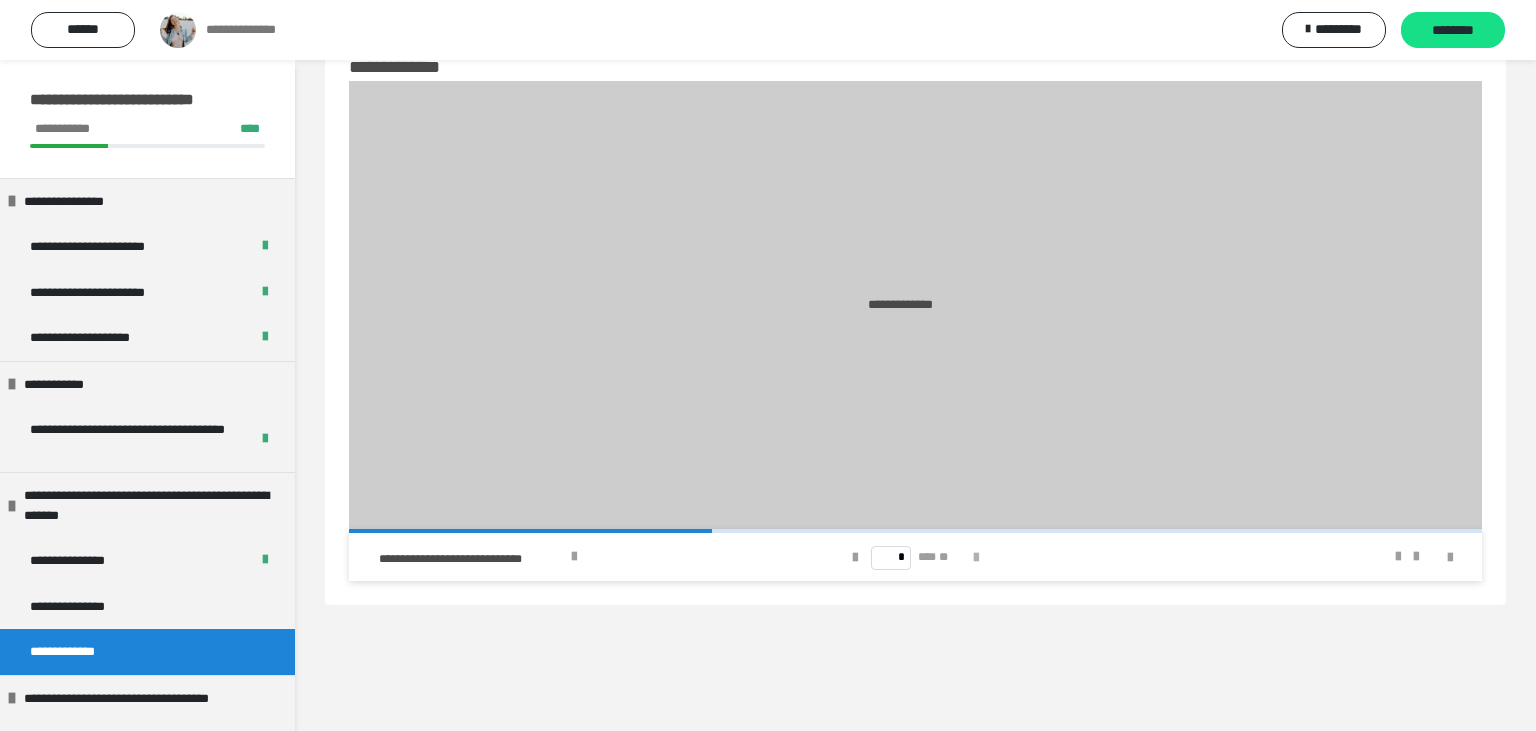 click at bounding box center (976, 558) 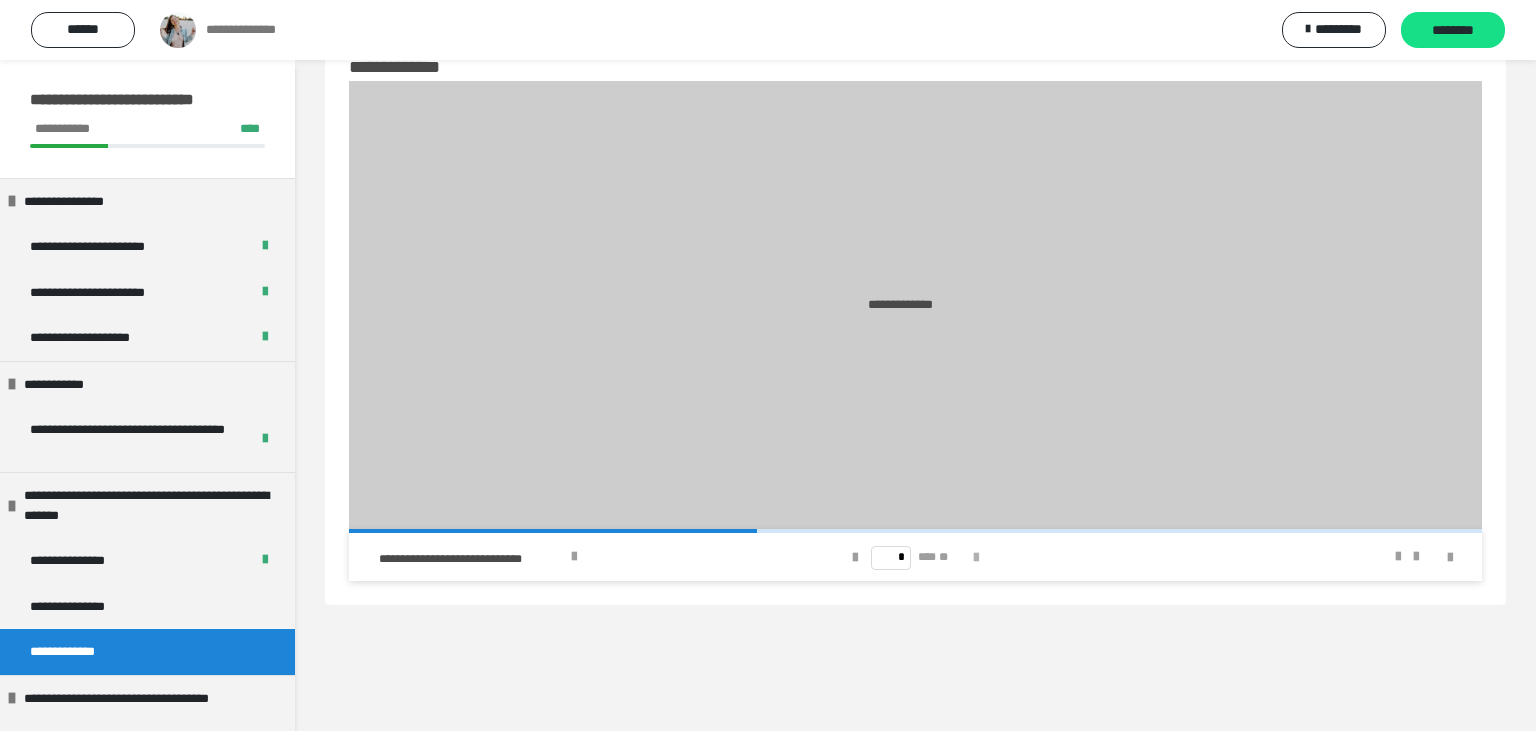 click at bounding box center (976, 558) 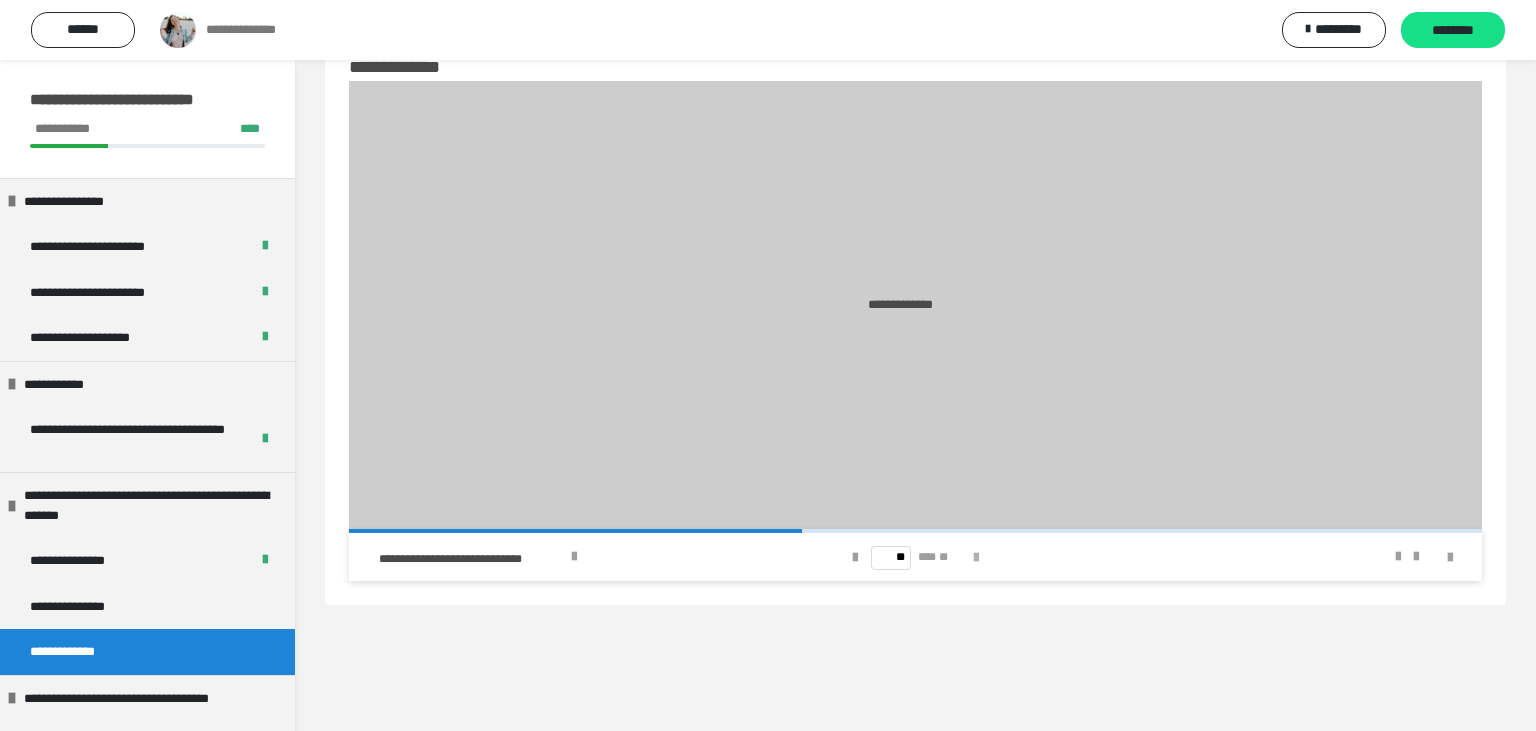 click at bounding box center (976, 558) 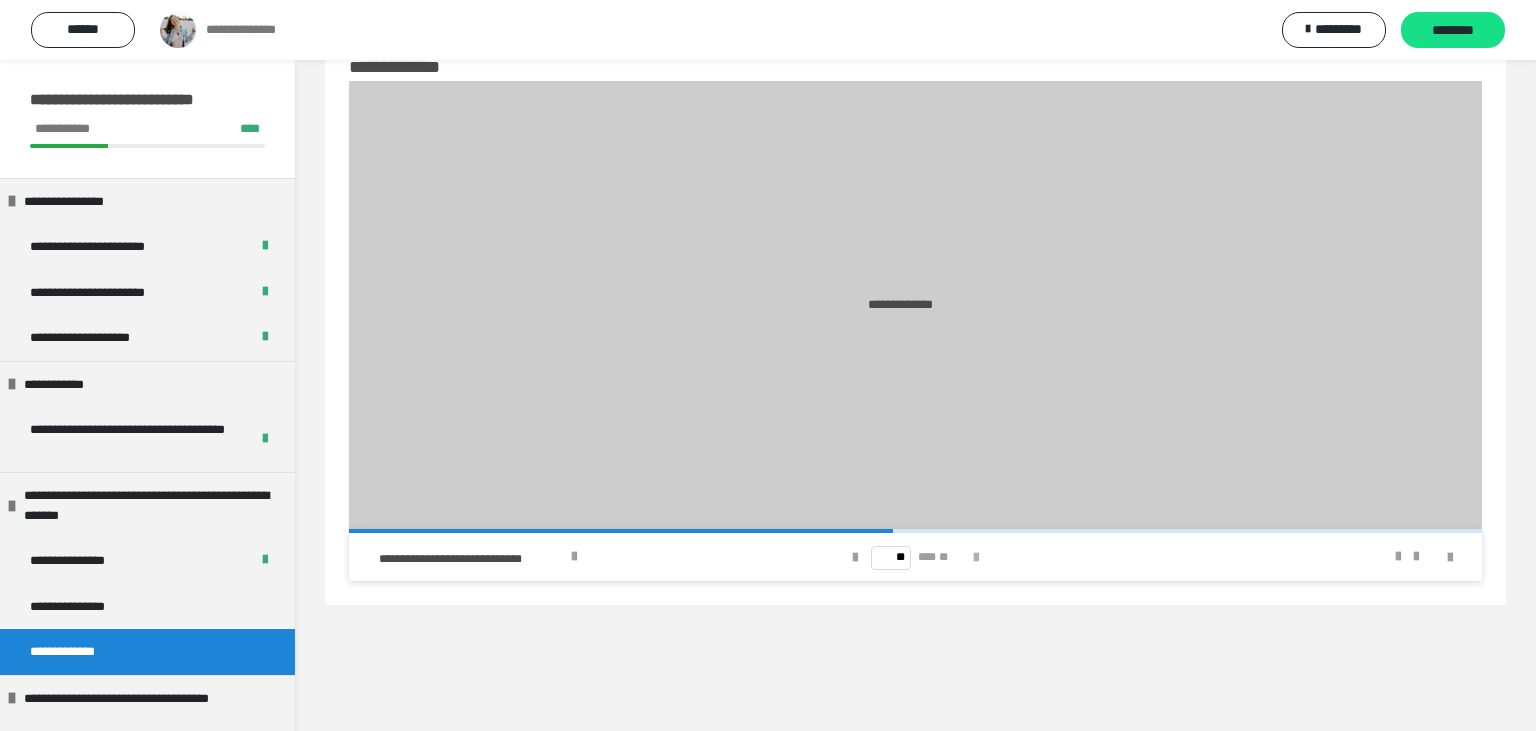 click at bounding box center (976, 558) 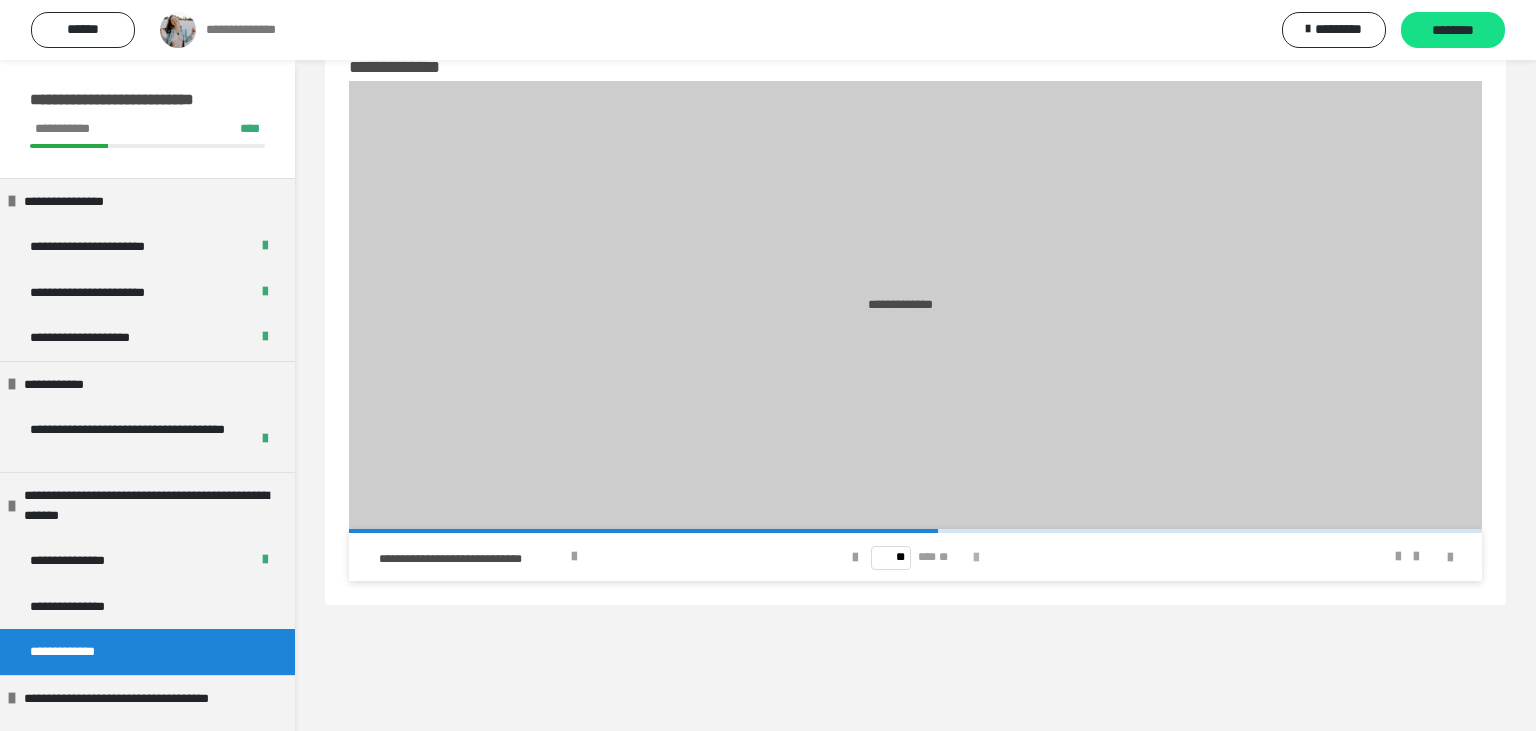 click at bounding box center (976, 558) 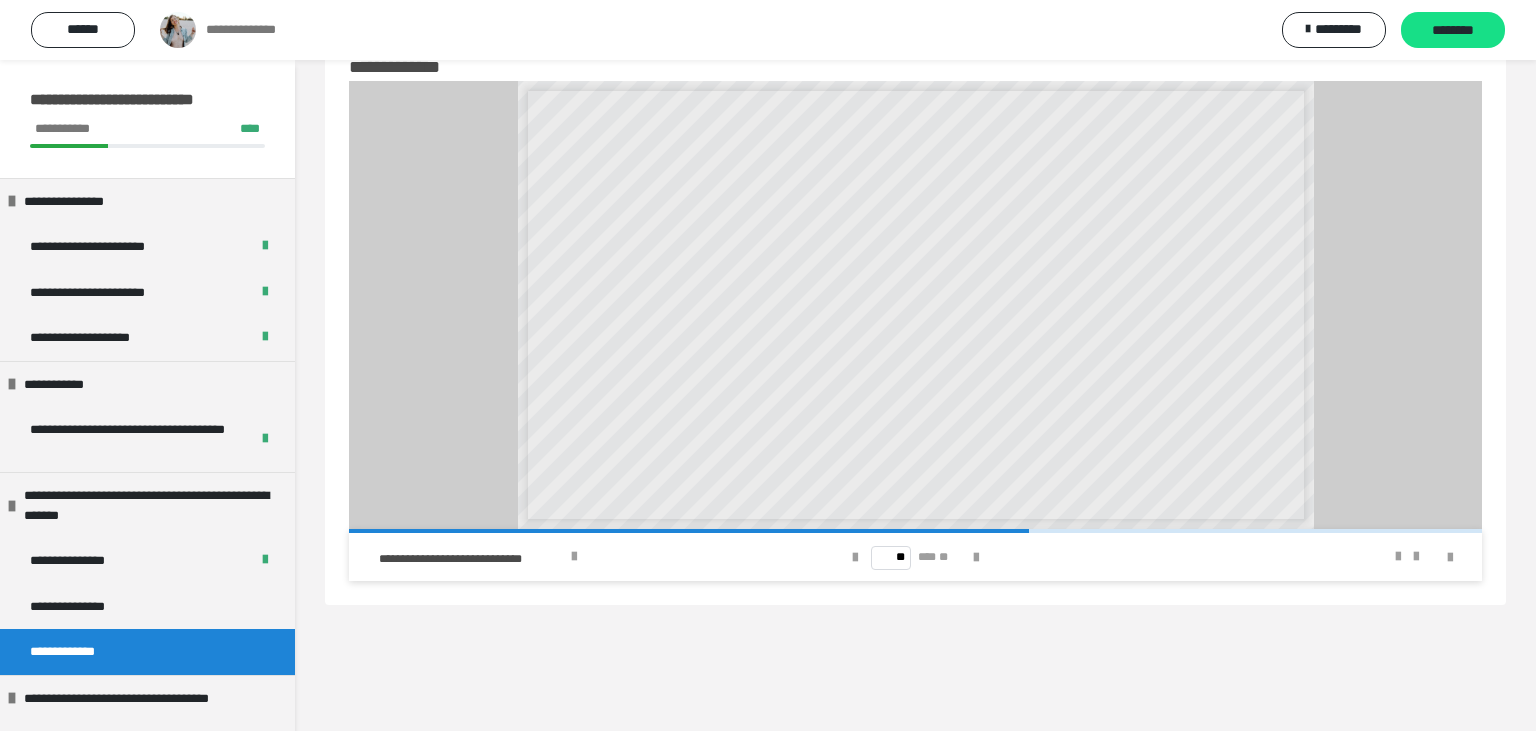 click on "** *** **" at bounding box center [915, 557] 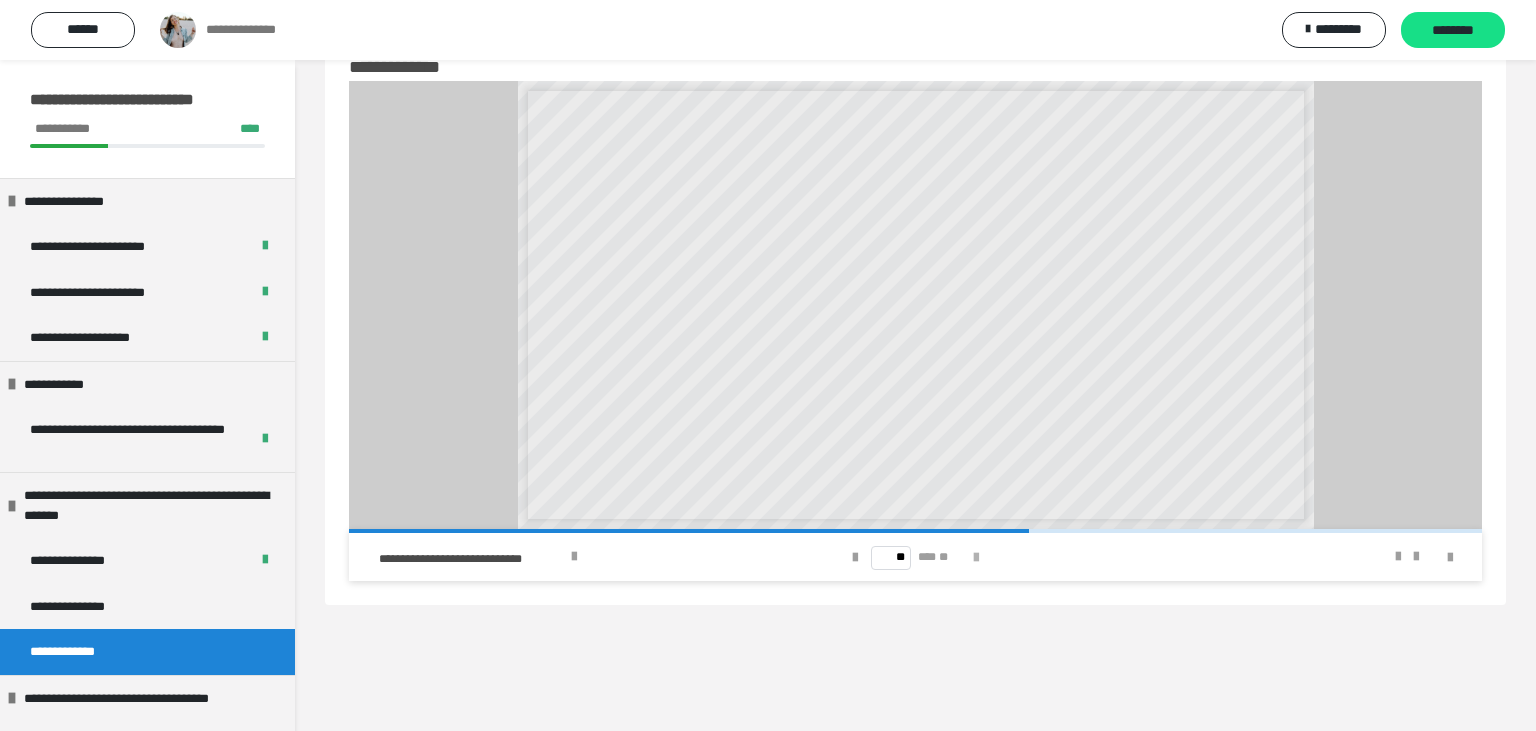 click at bounding box center [976, 558] 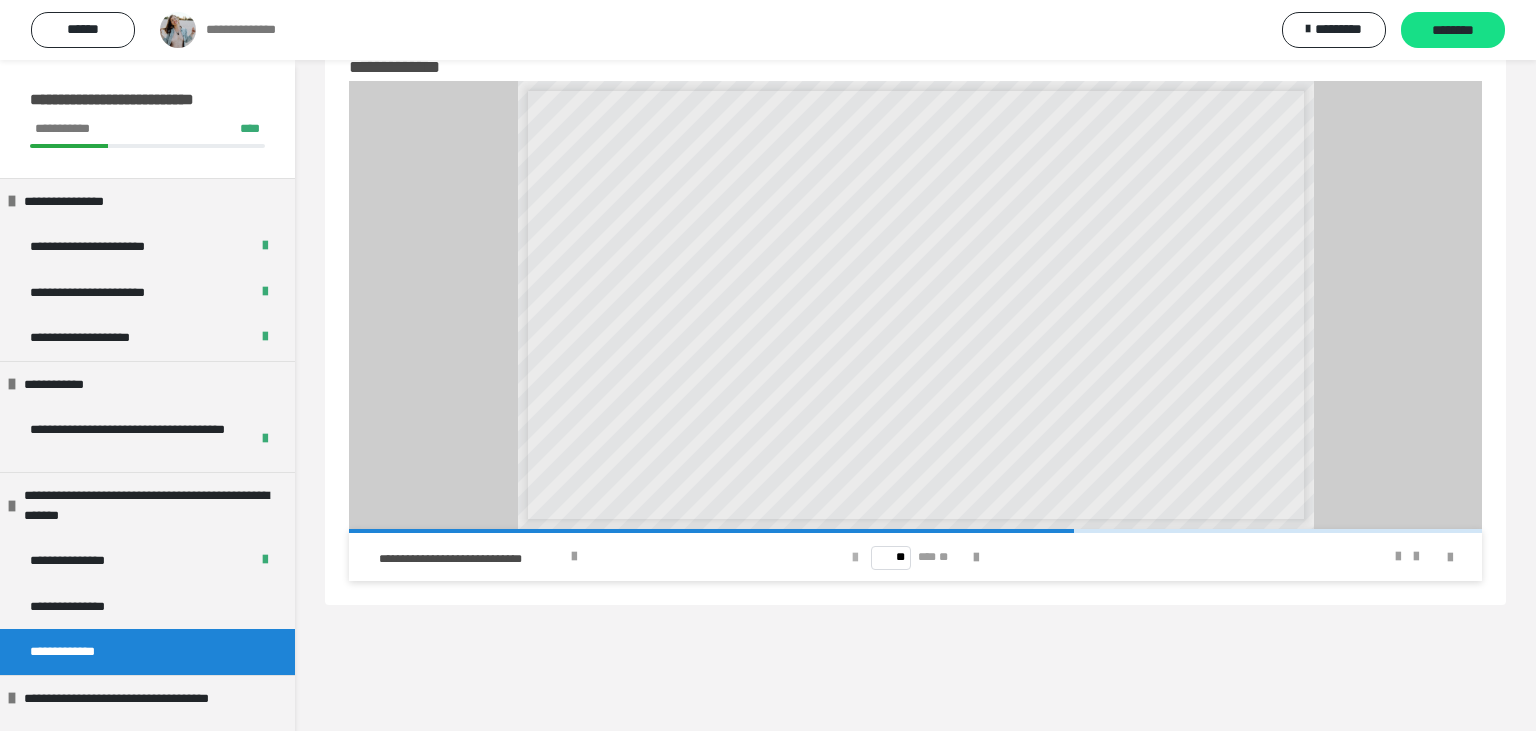 click at bounding box center [855, 558] 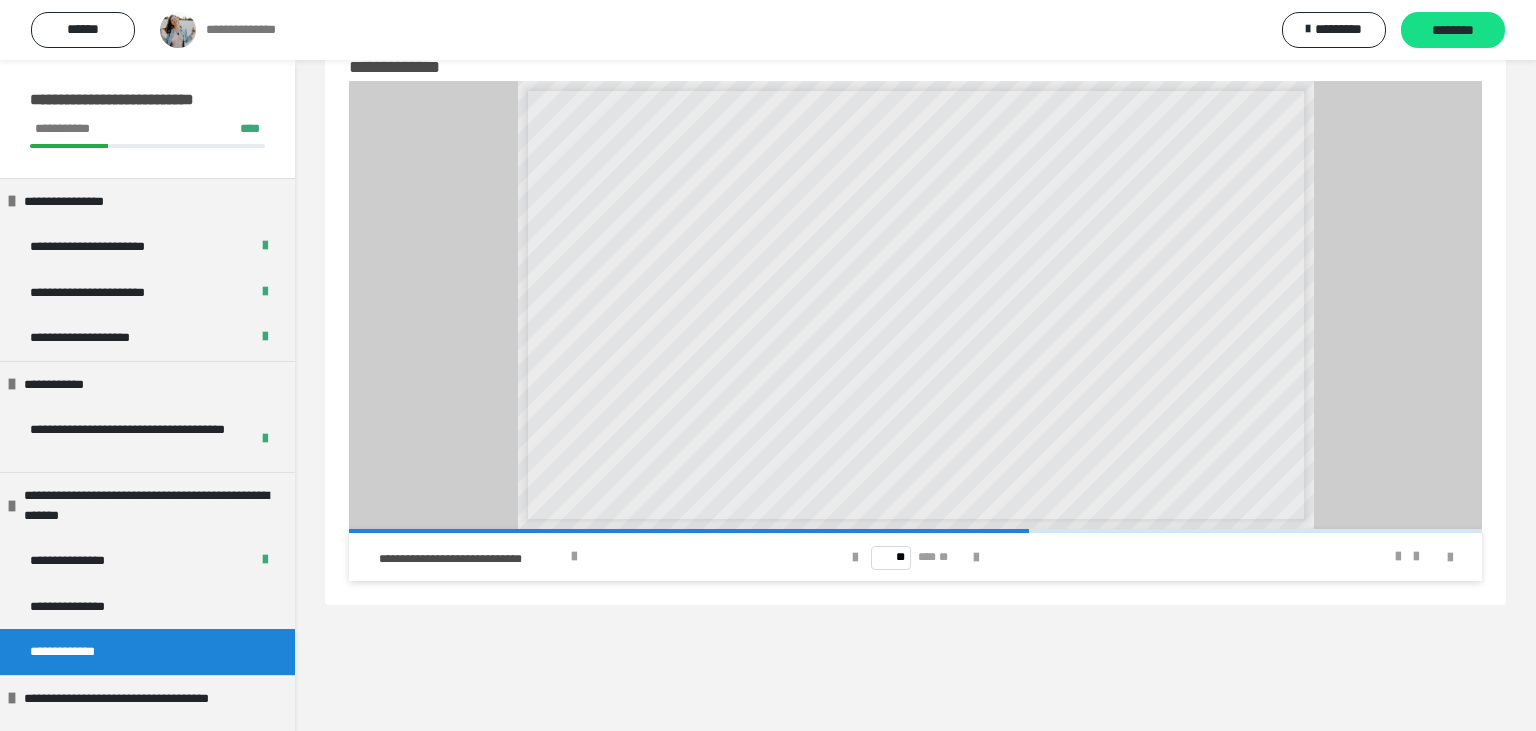 click on "** *** **" at bounding box center (915, 557) 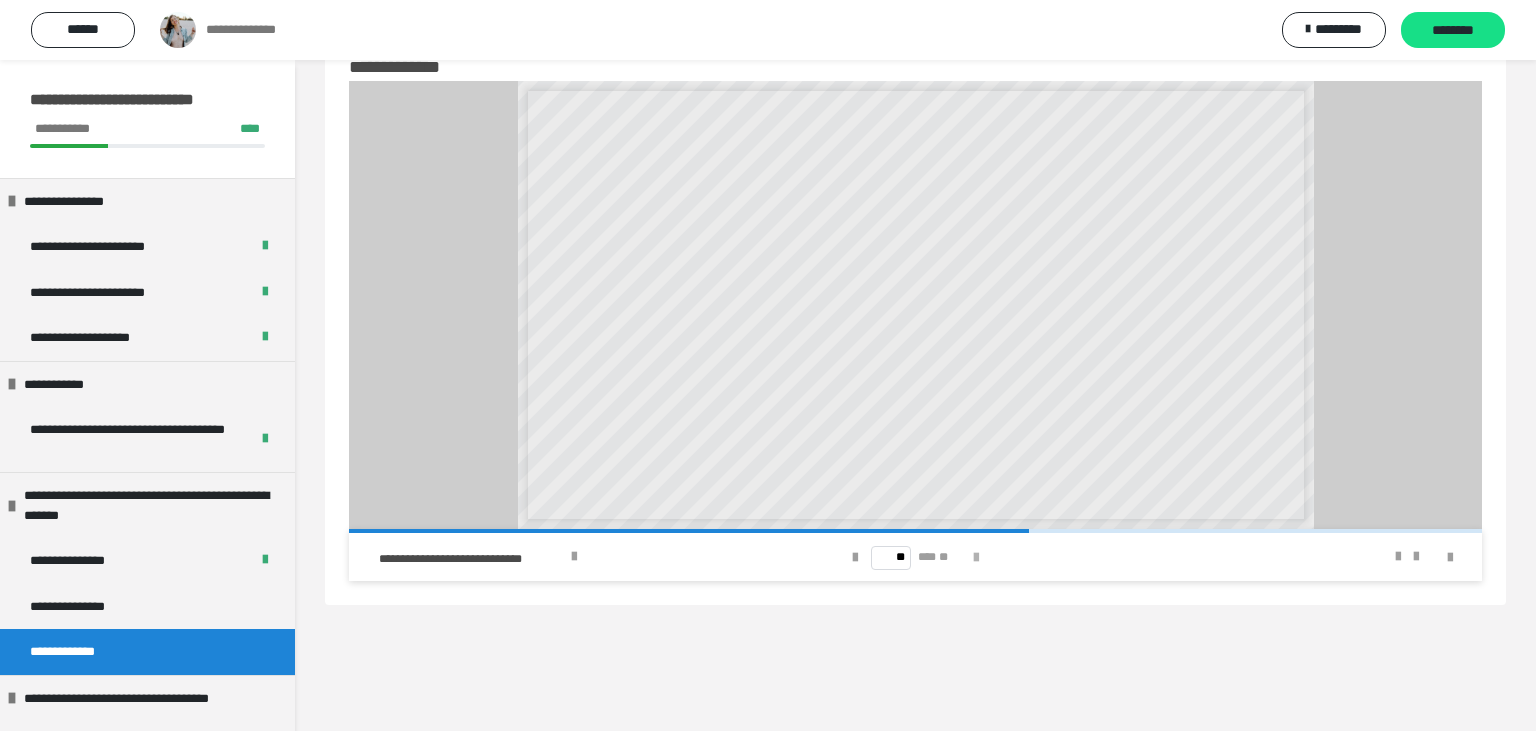 click at bounding box center [976, 558] 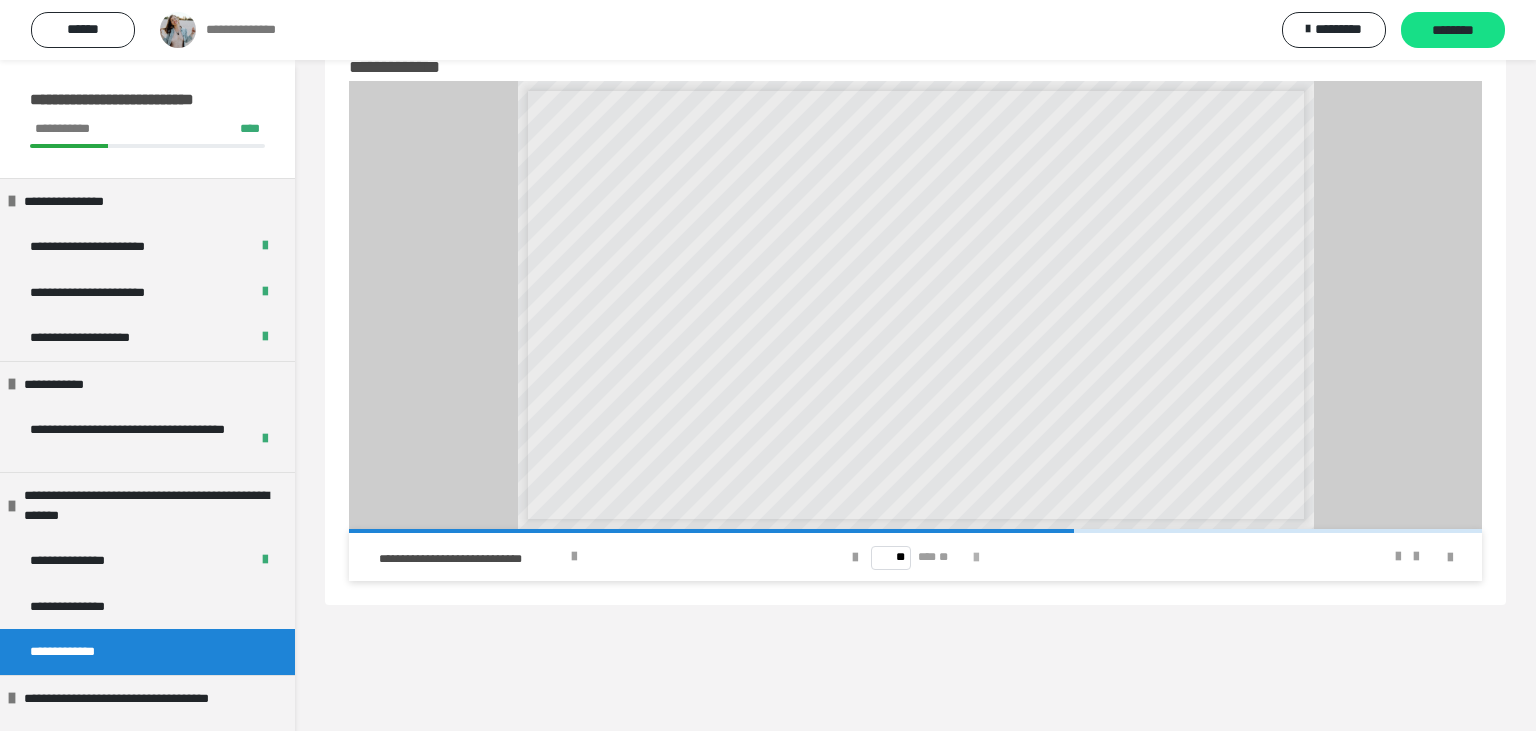 click at bounding box center (976, 558) 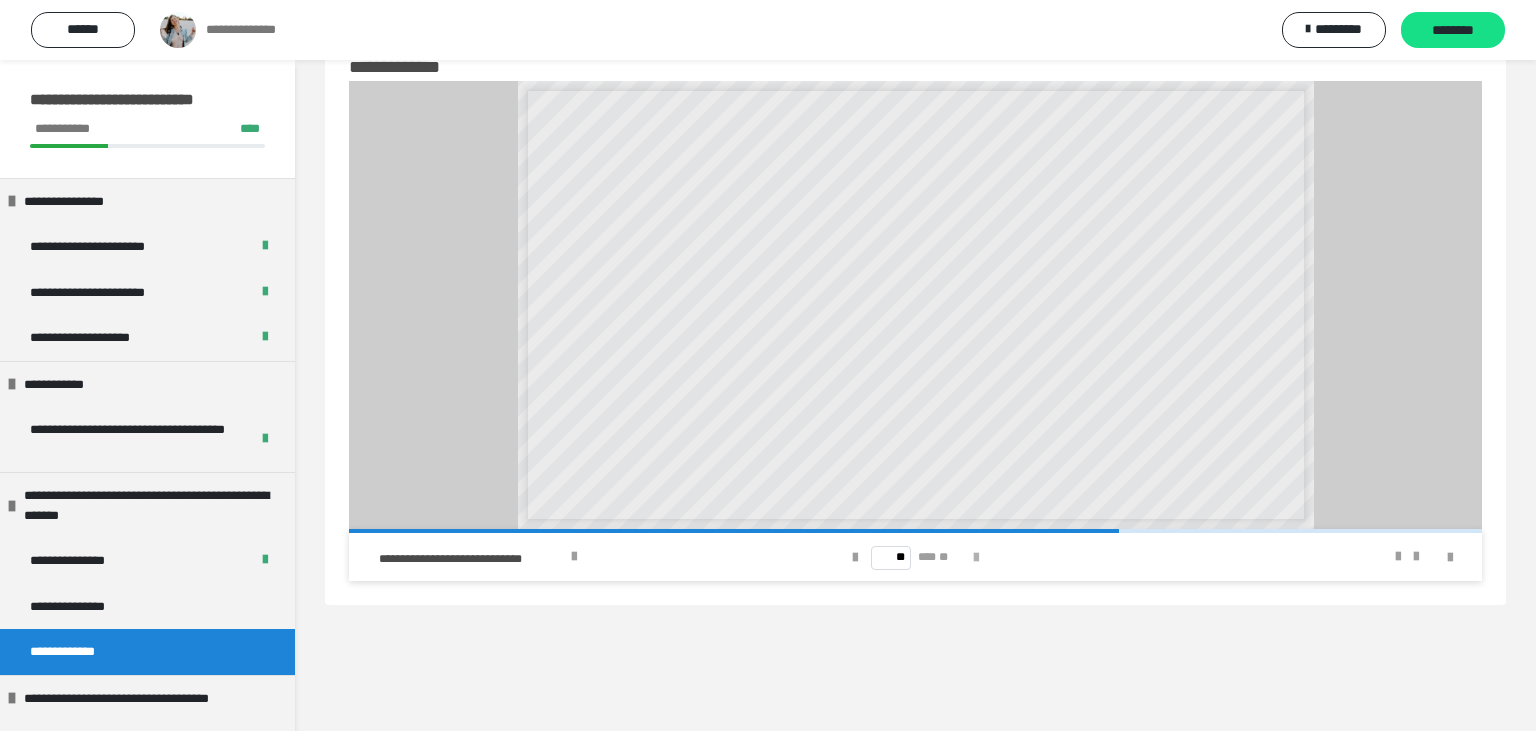 click at bounding box center (976, 558) 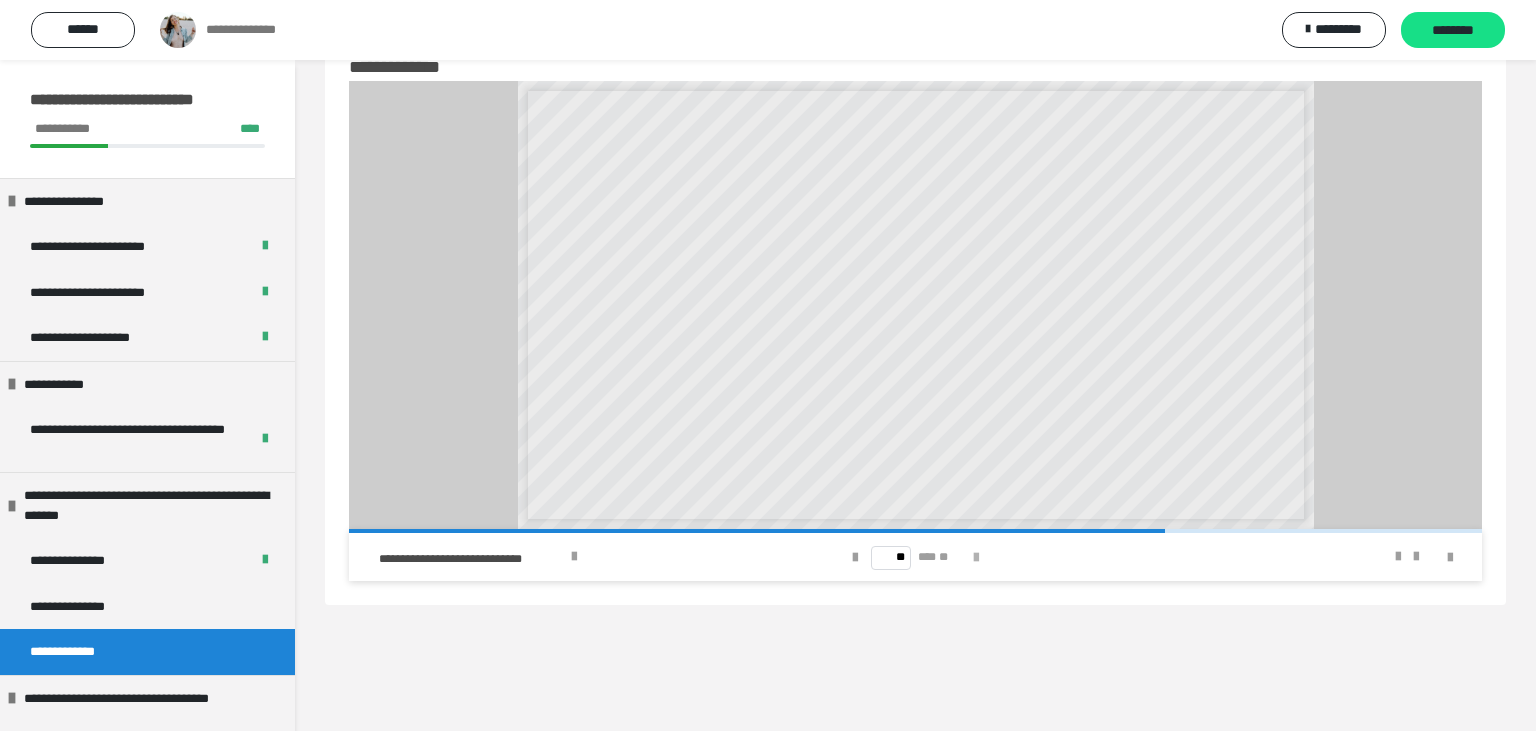 click at bounding box center (976, 558) 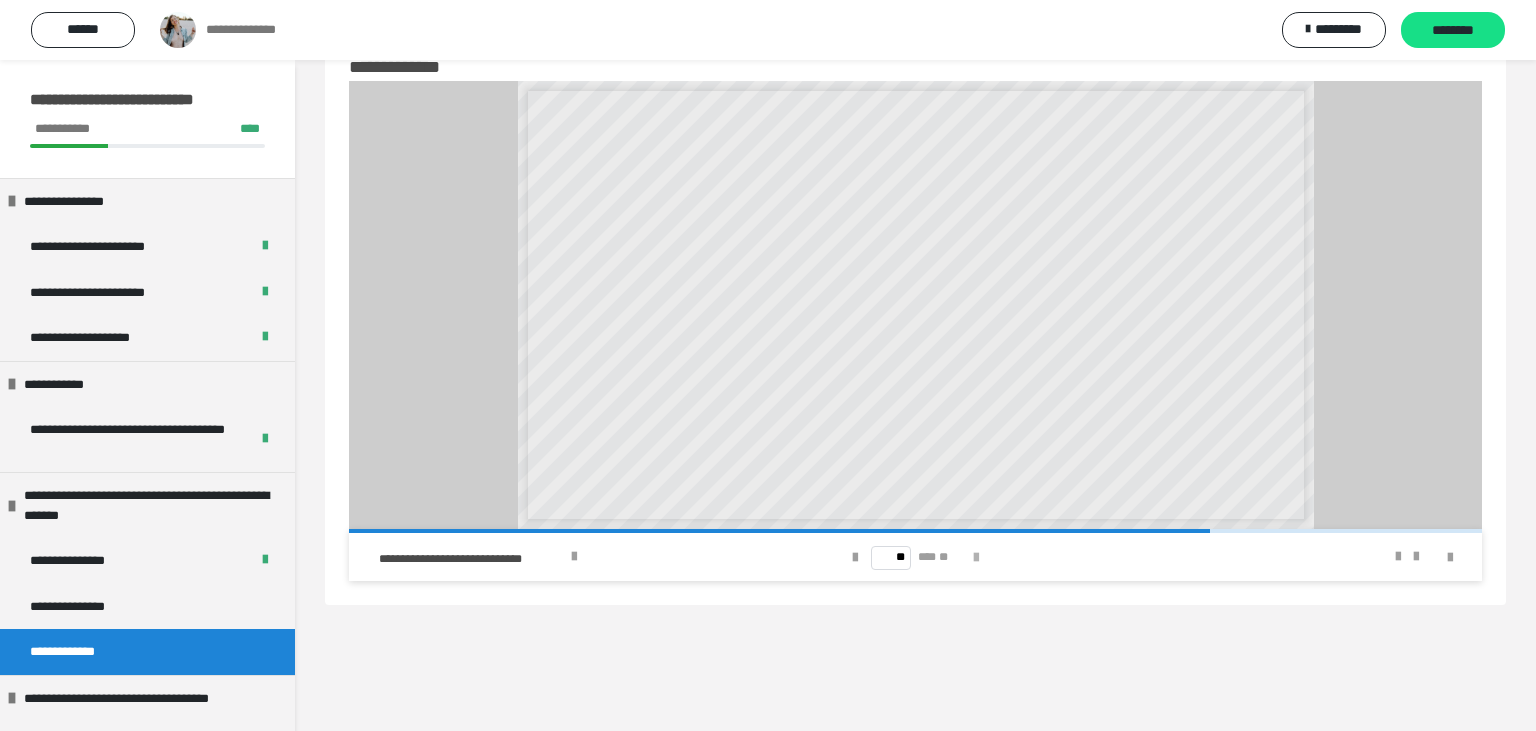 click at bounding box center (976, 558) 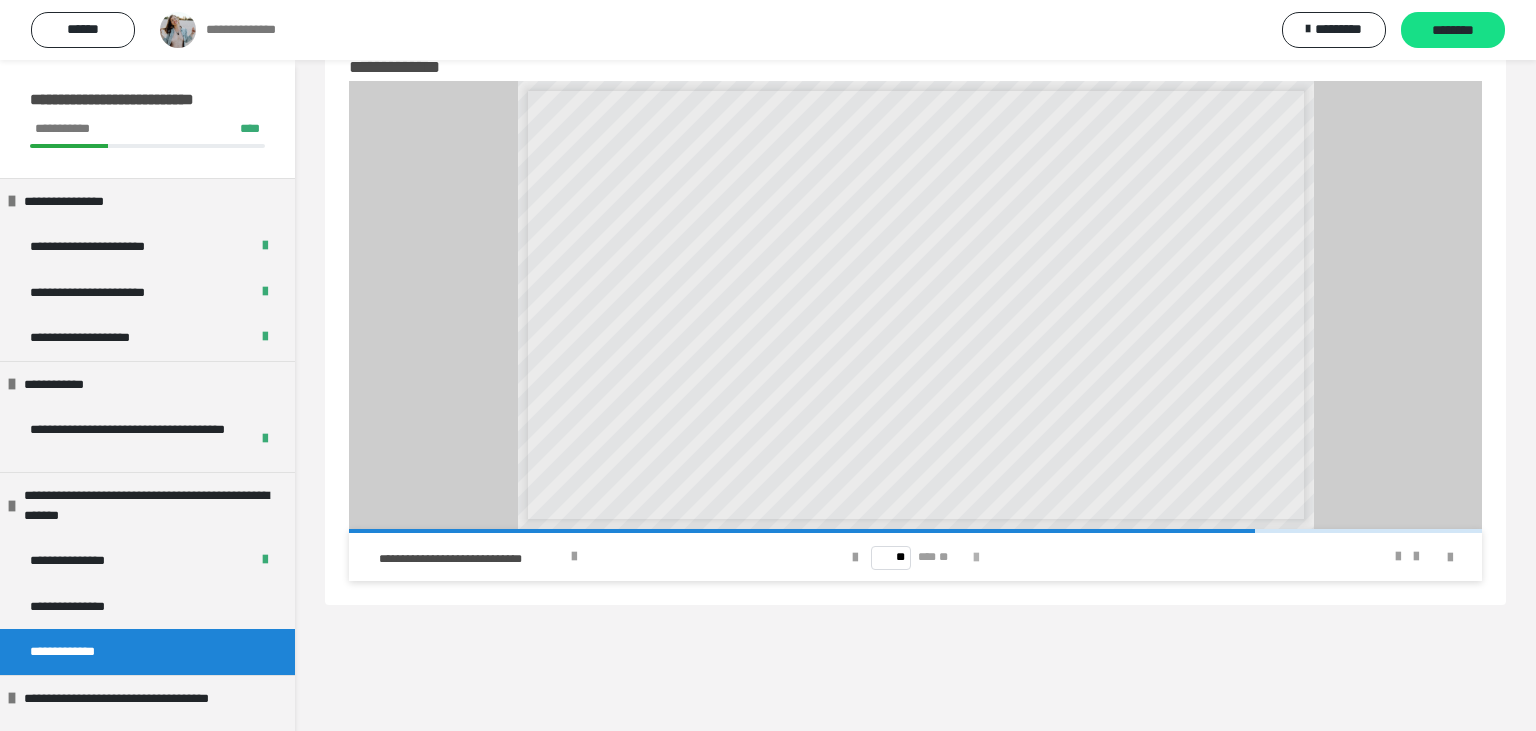click at bounding box center [976, 558] 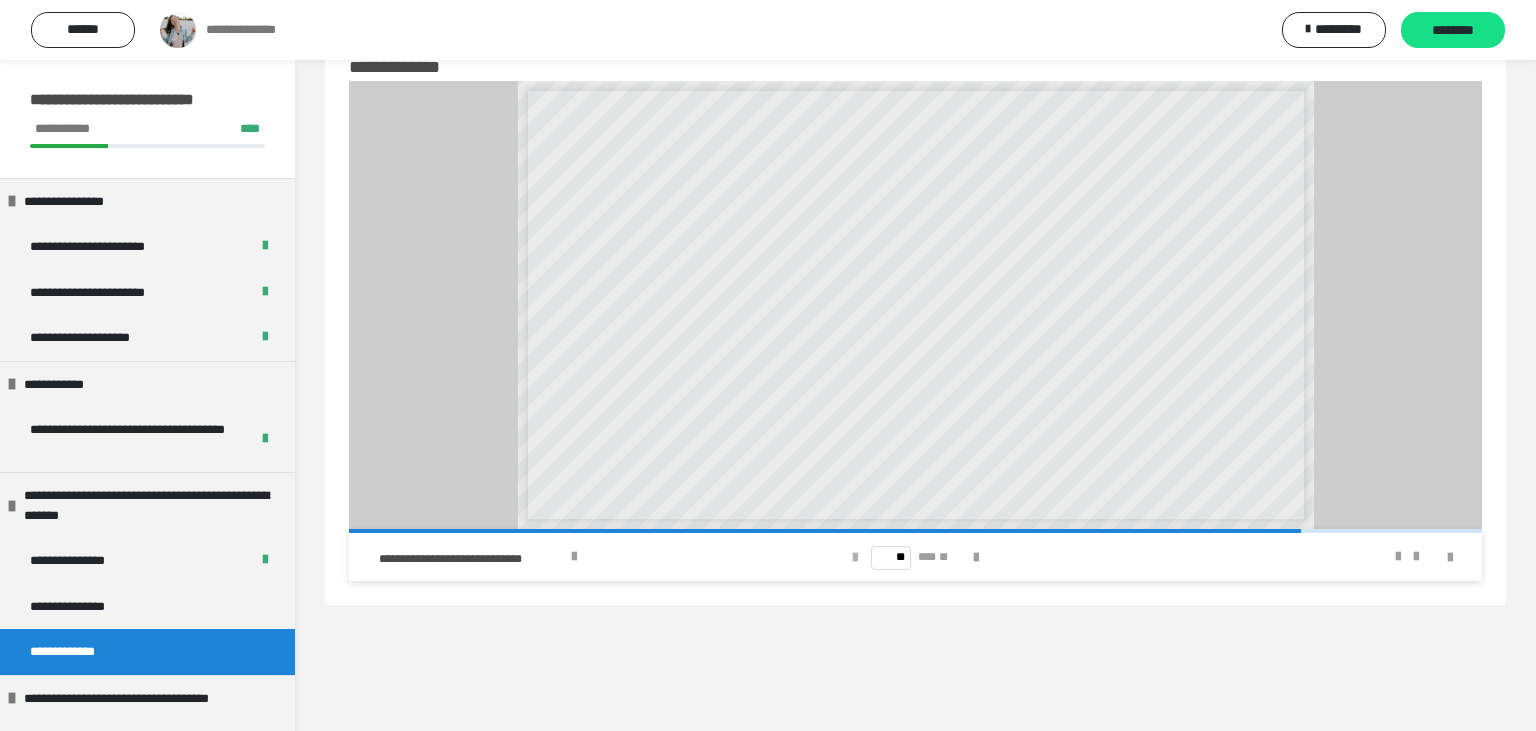 click at bounding box center (855, 558) 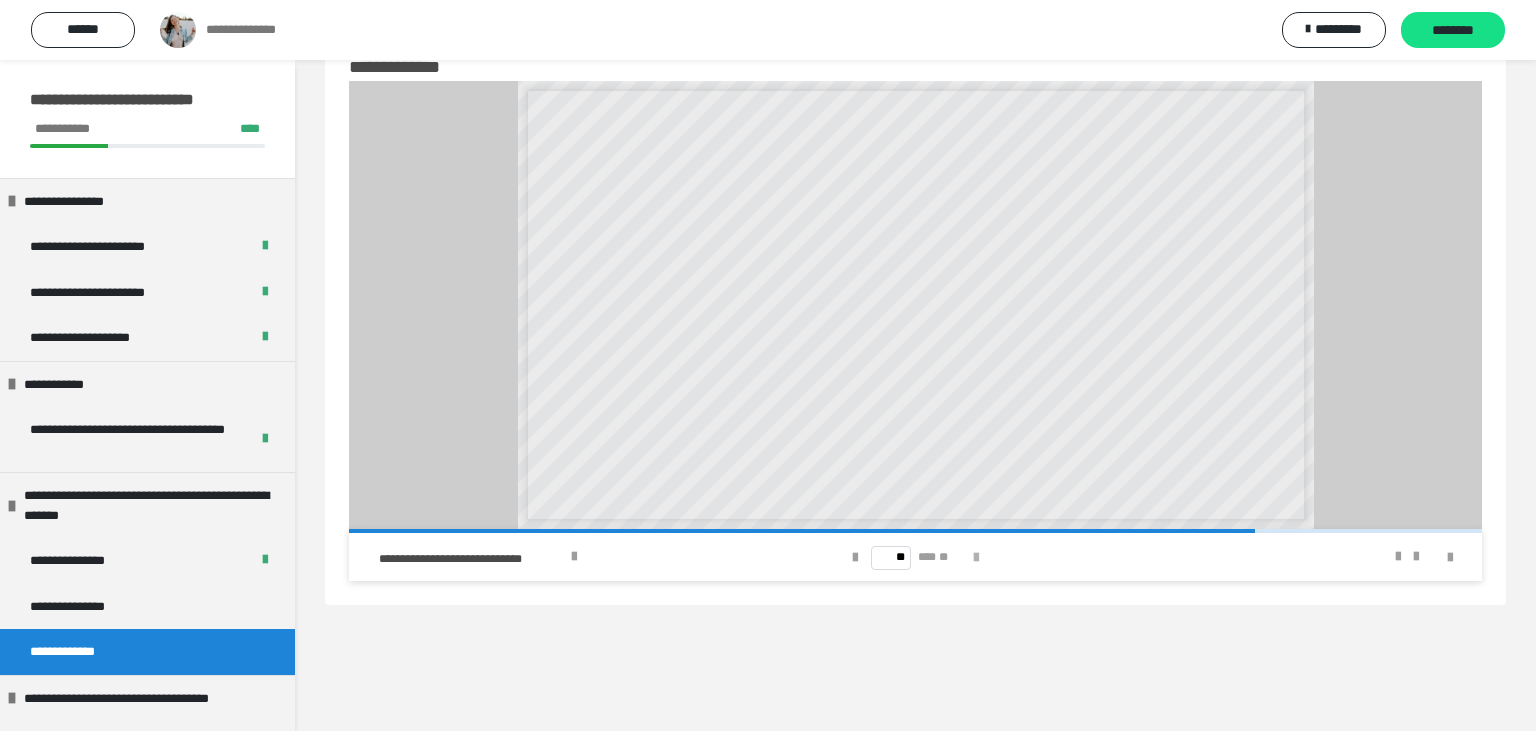 click at bounding box center (976, 558) 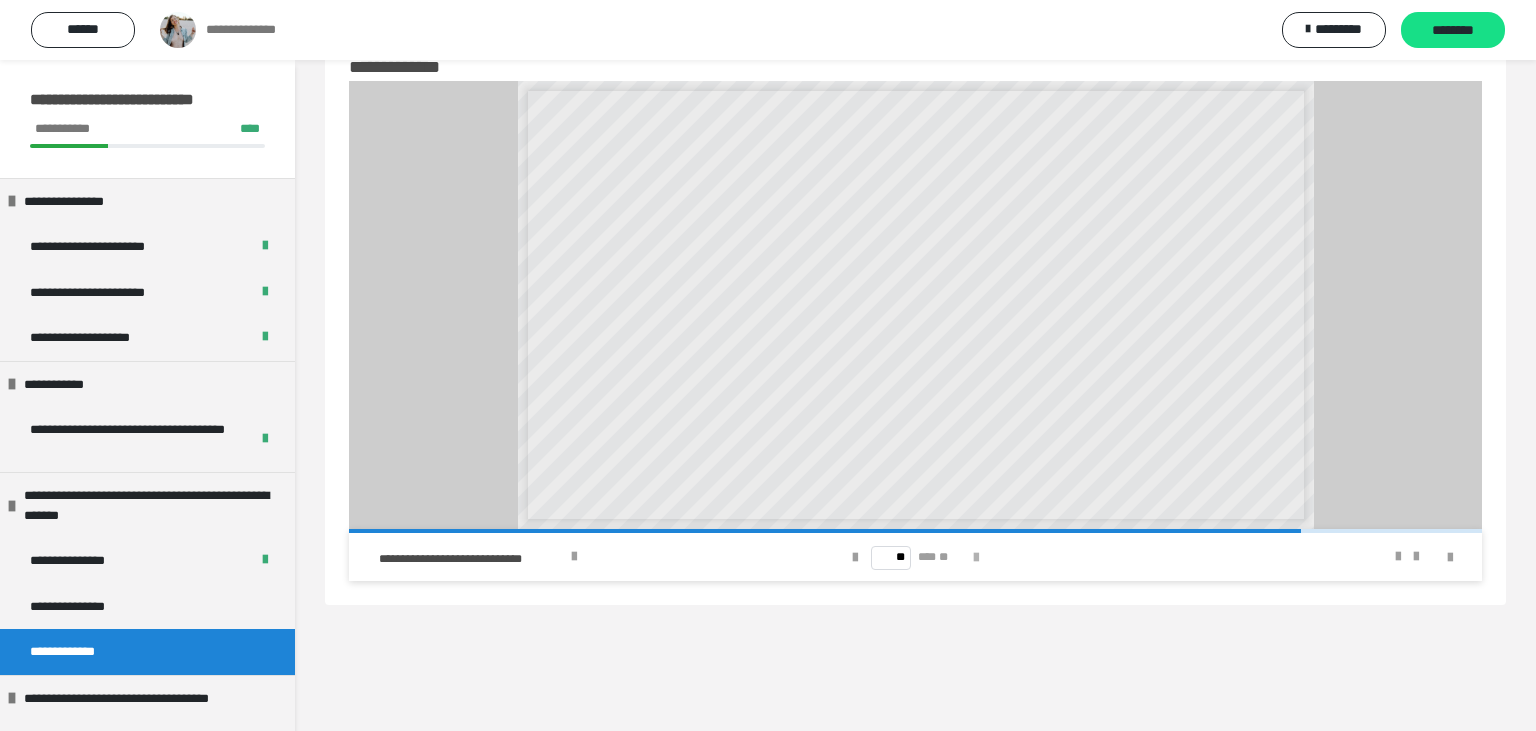 click at bounding box center (976, 558) 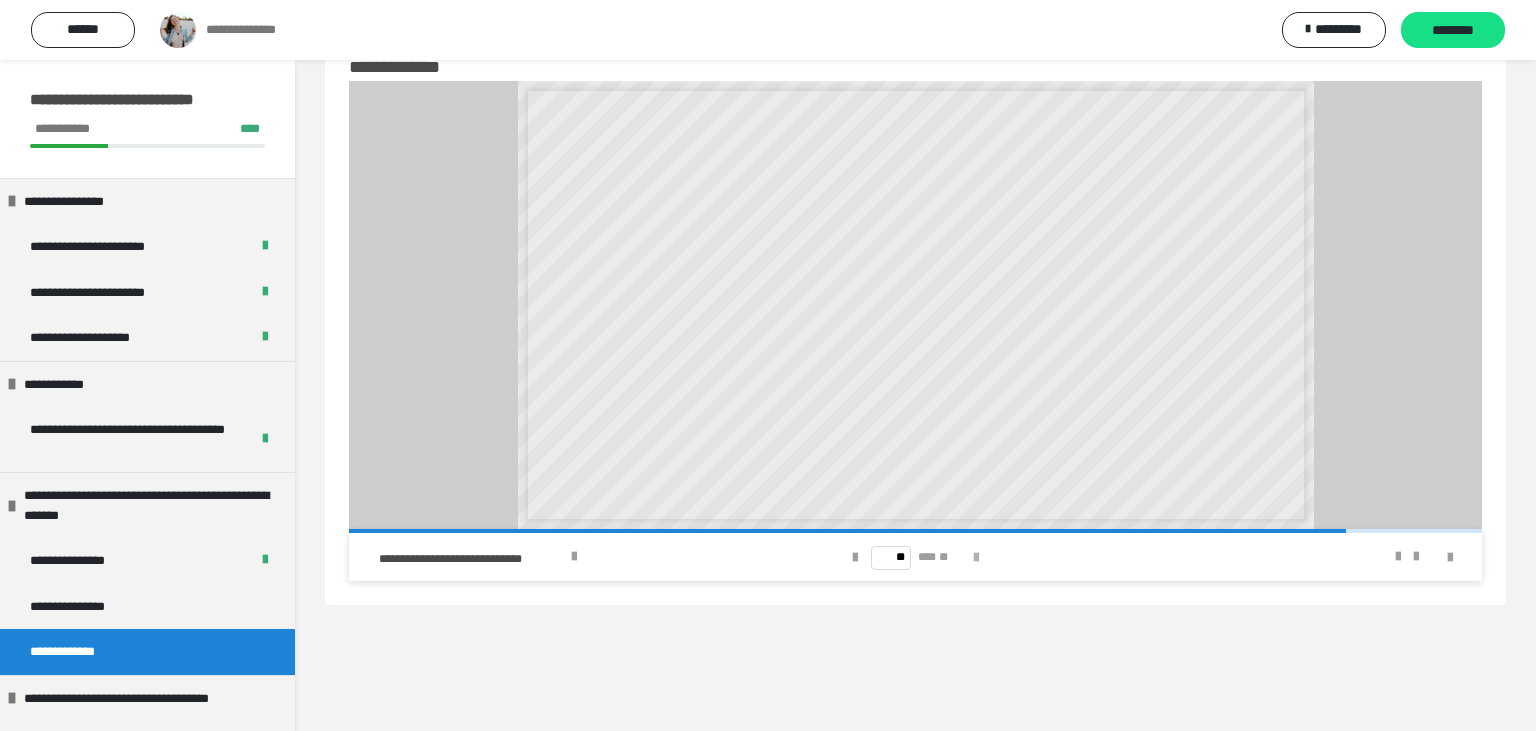 click at bounding box center [976, 558] 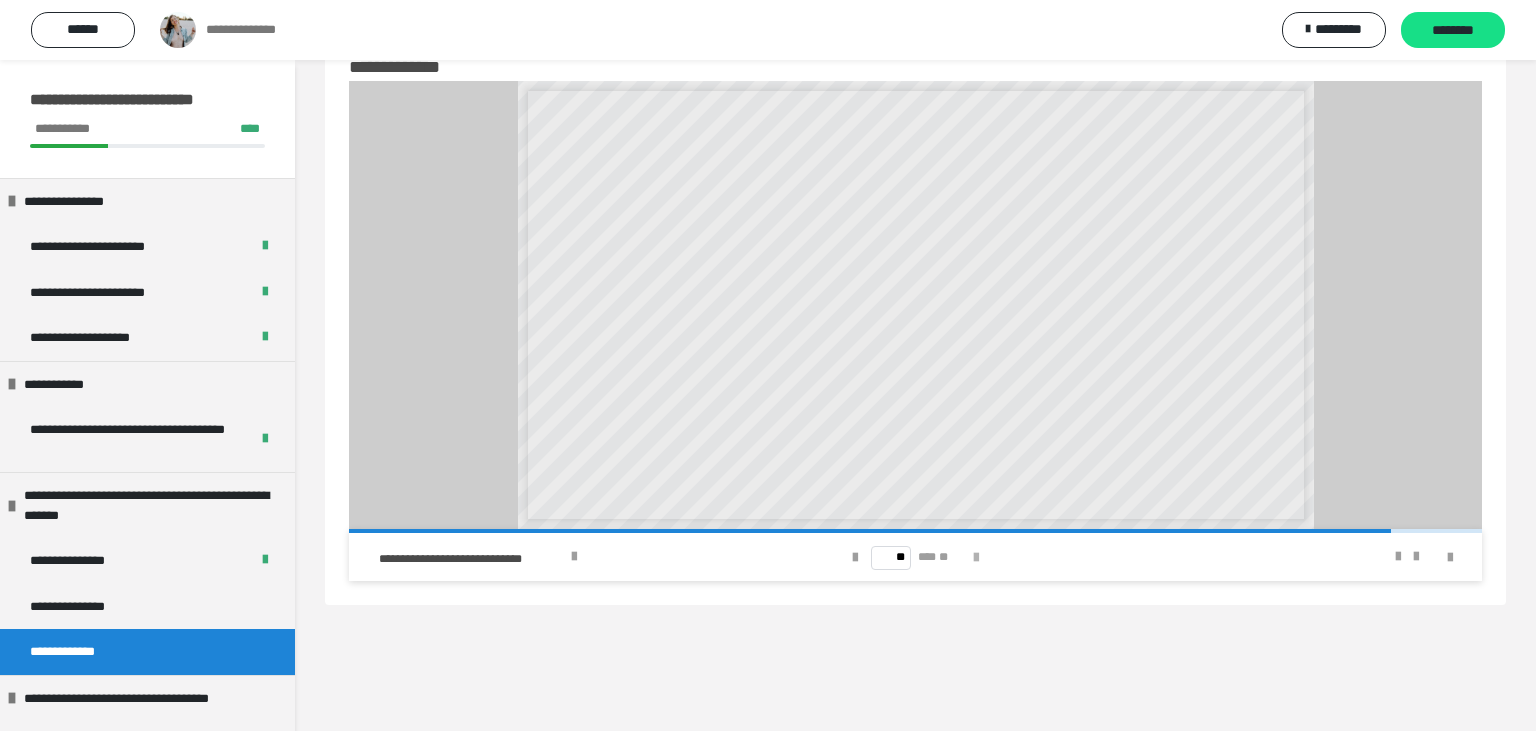 click at bounding box center (976, 558) 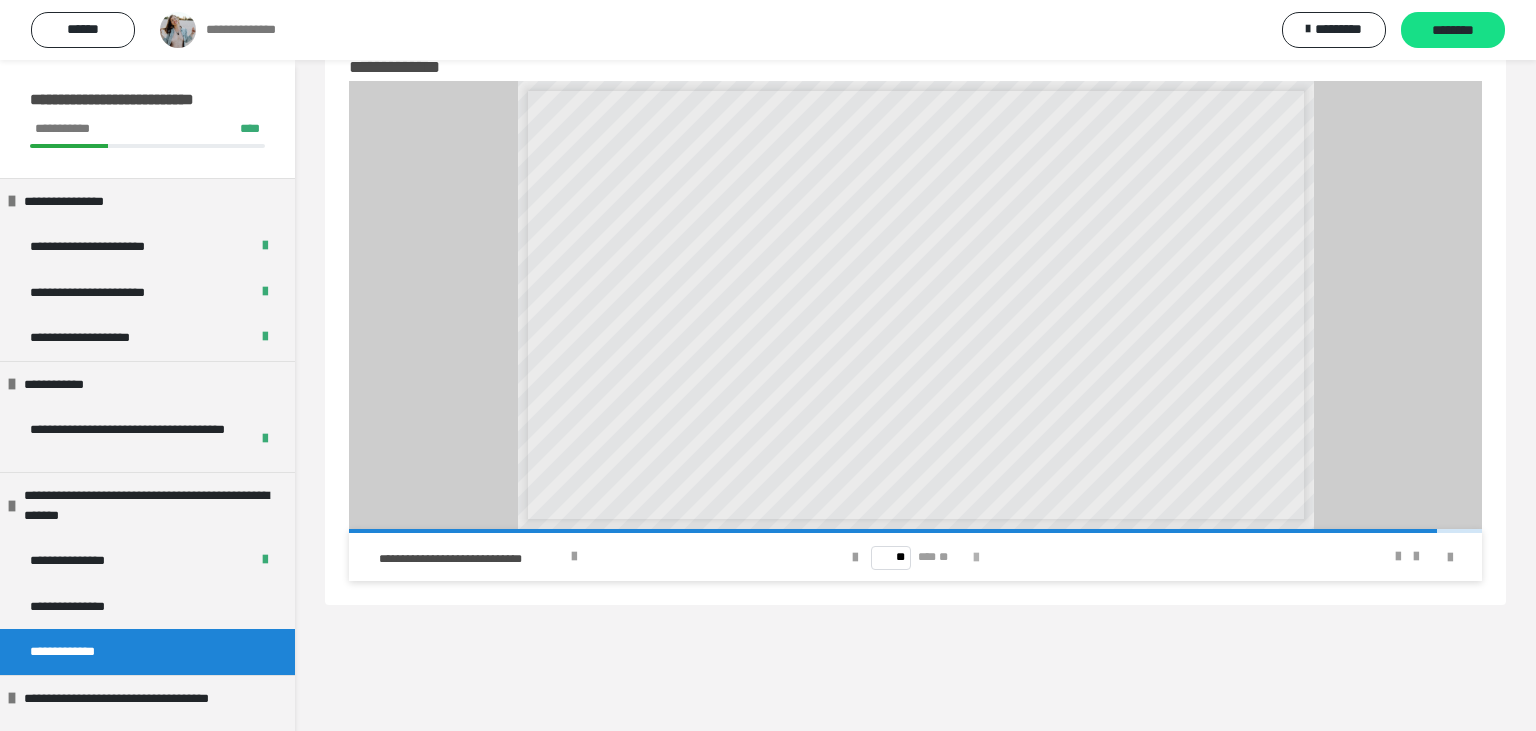 click at bounding box center (976, 558) 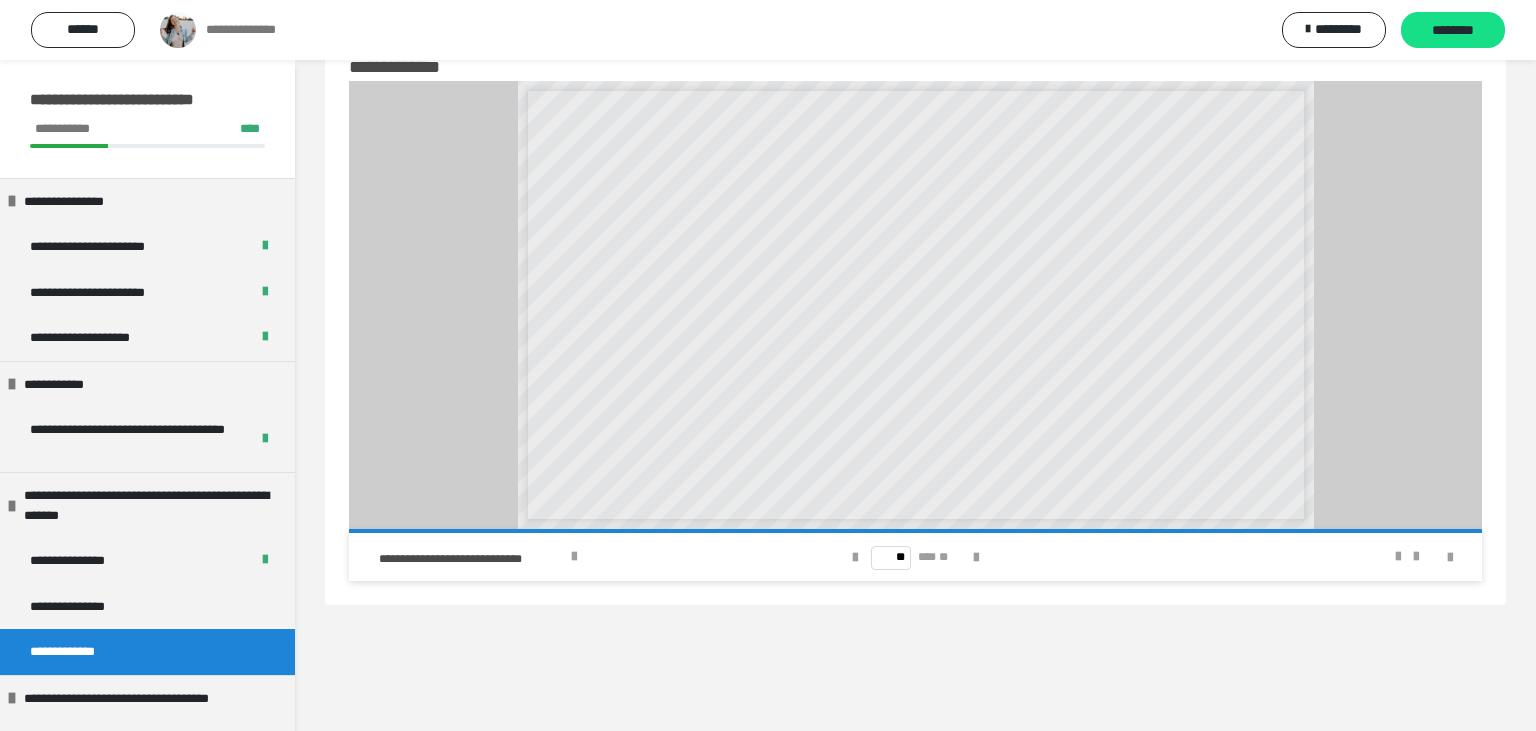 click on "** *** **" at bounding box center [915, 557] 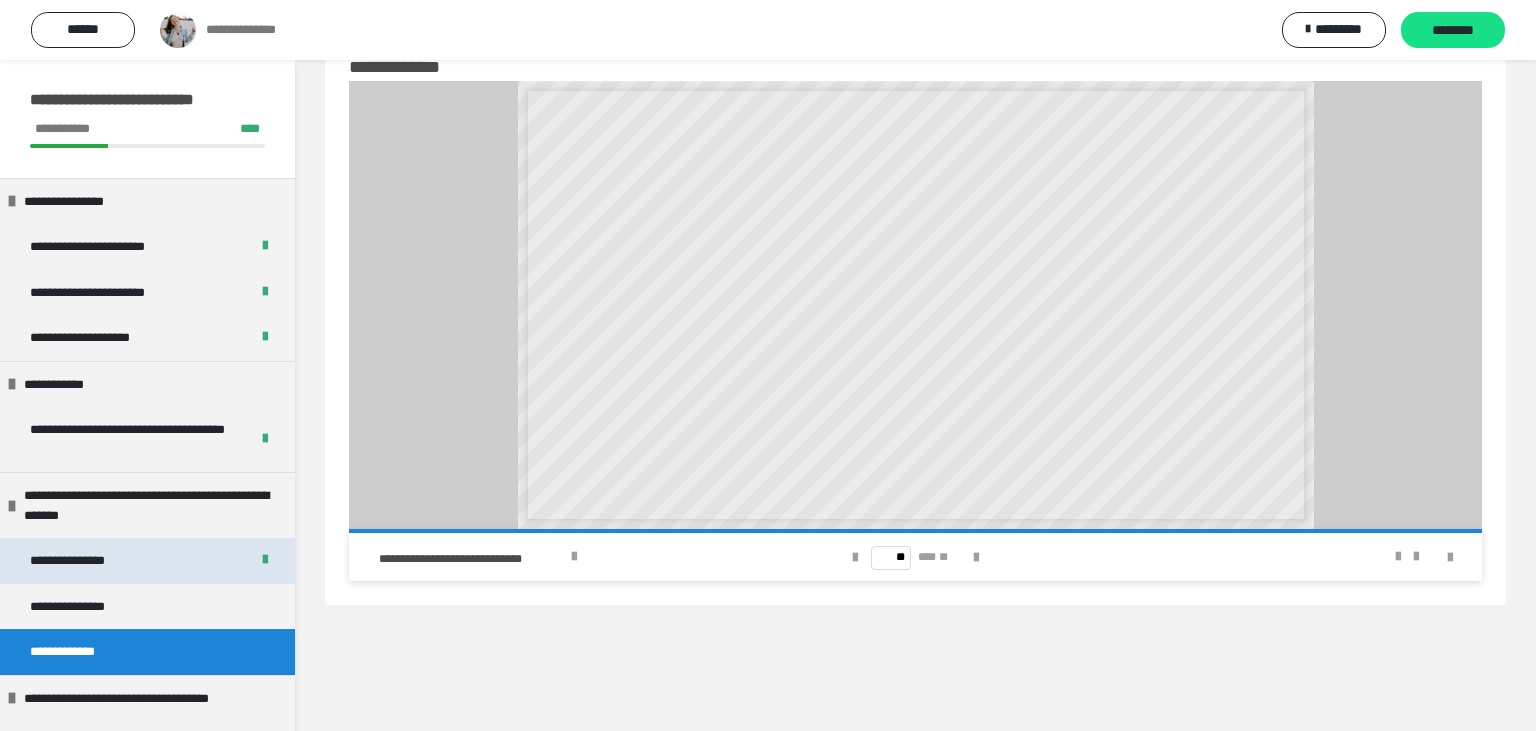 scroll, scrollTop: 288, scrollLeft: 0, axis: vertical 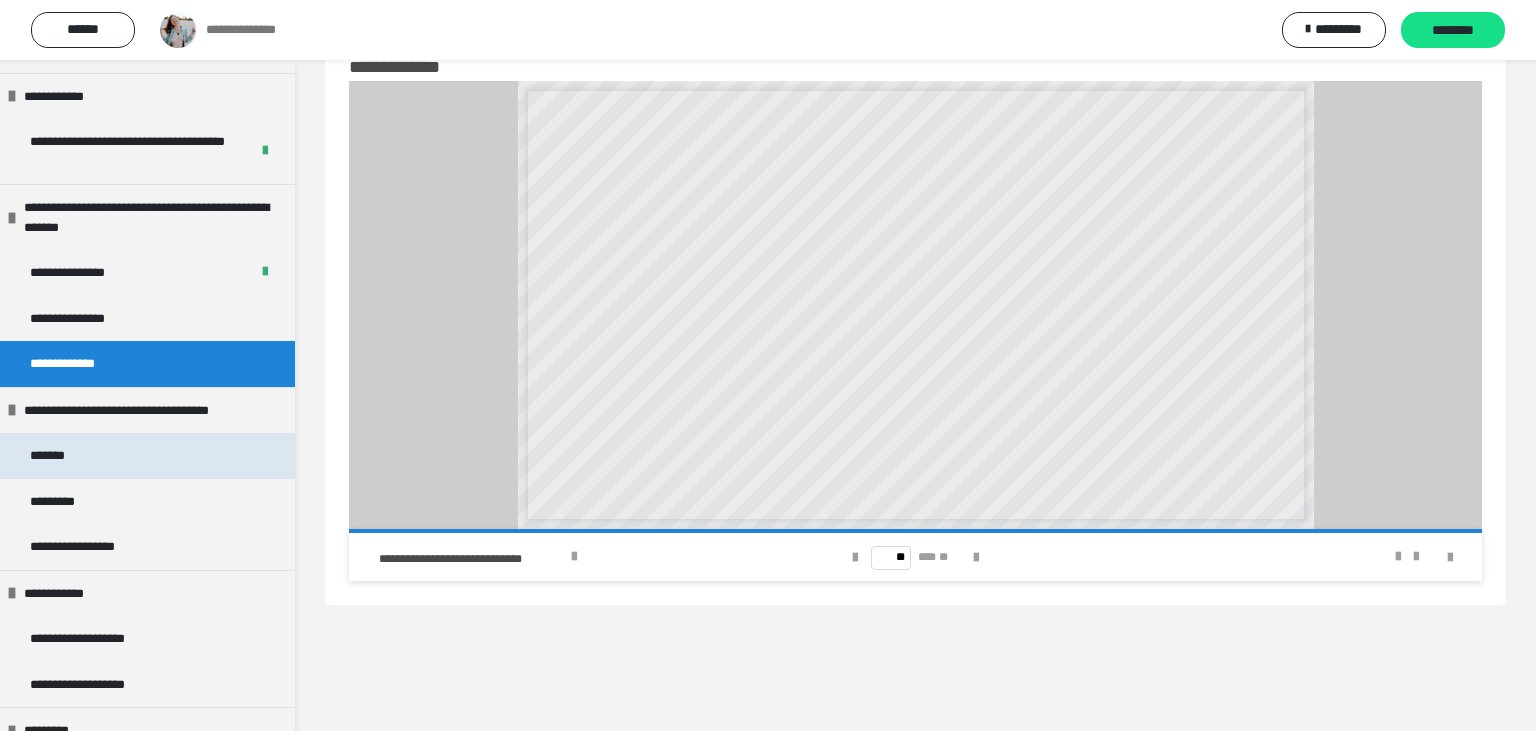 click on "*******" at bounding box center (147, 456) 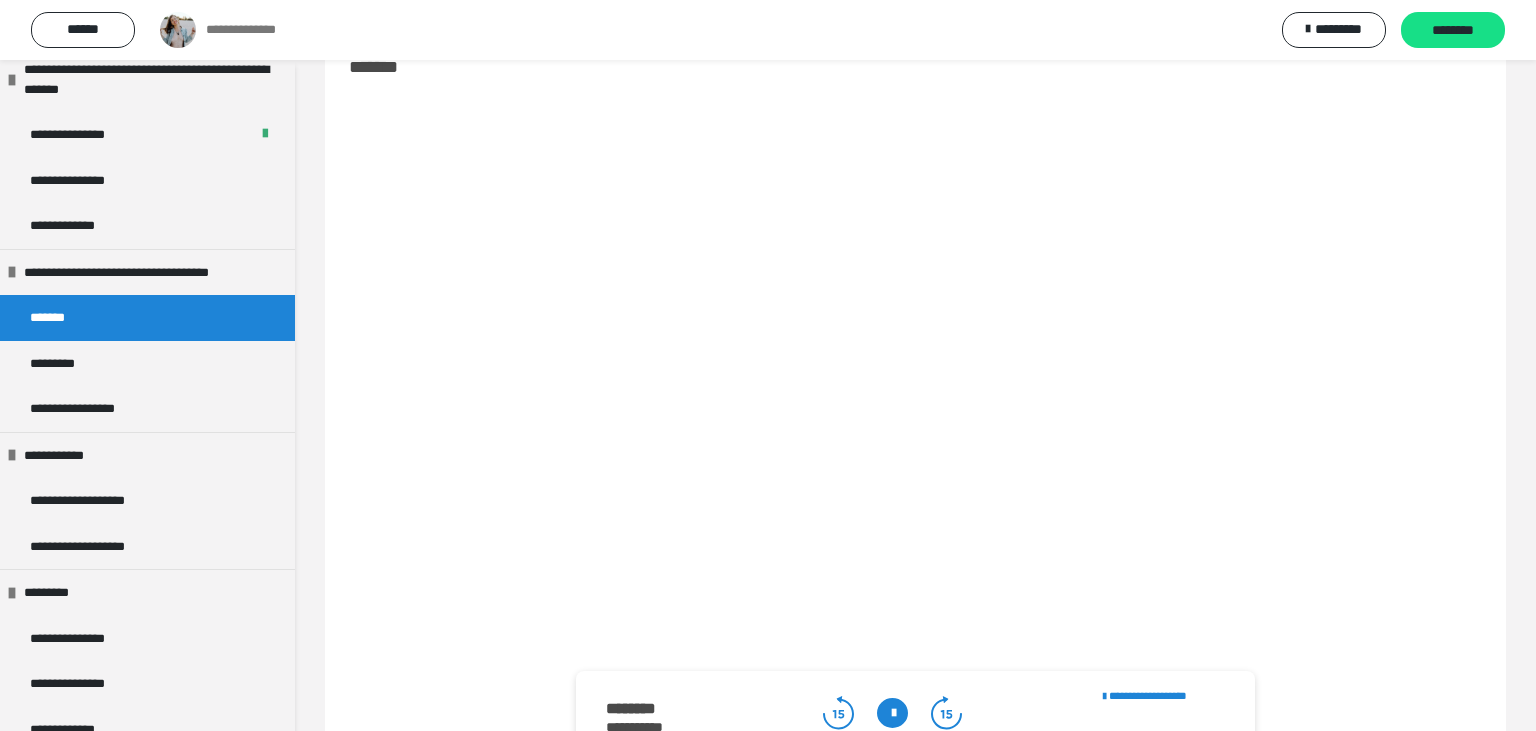scroll, scrollTop: 450, scrollLeft: 0, axis: vertical 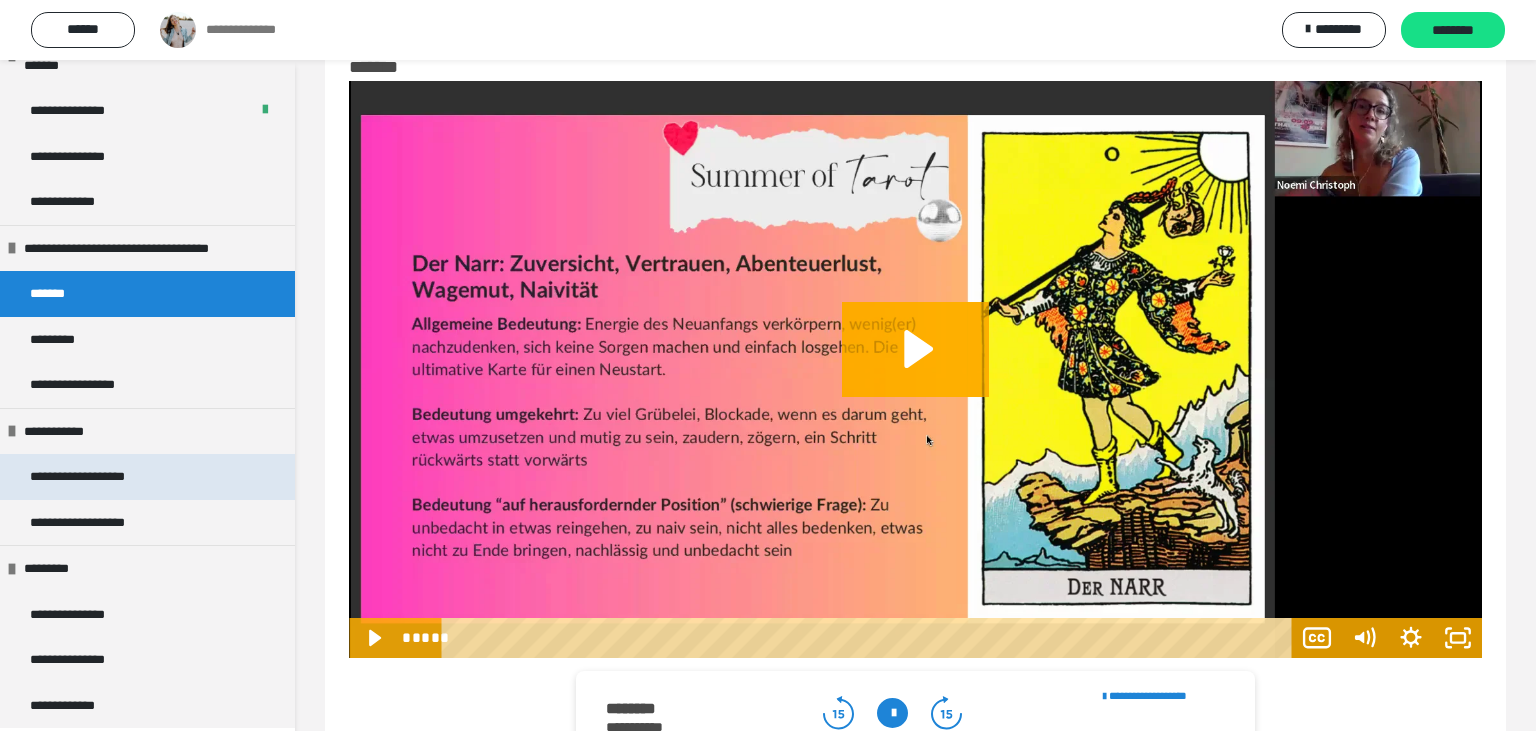 click on "**********" at bounding box center (147, 477) 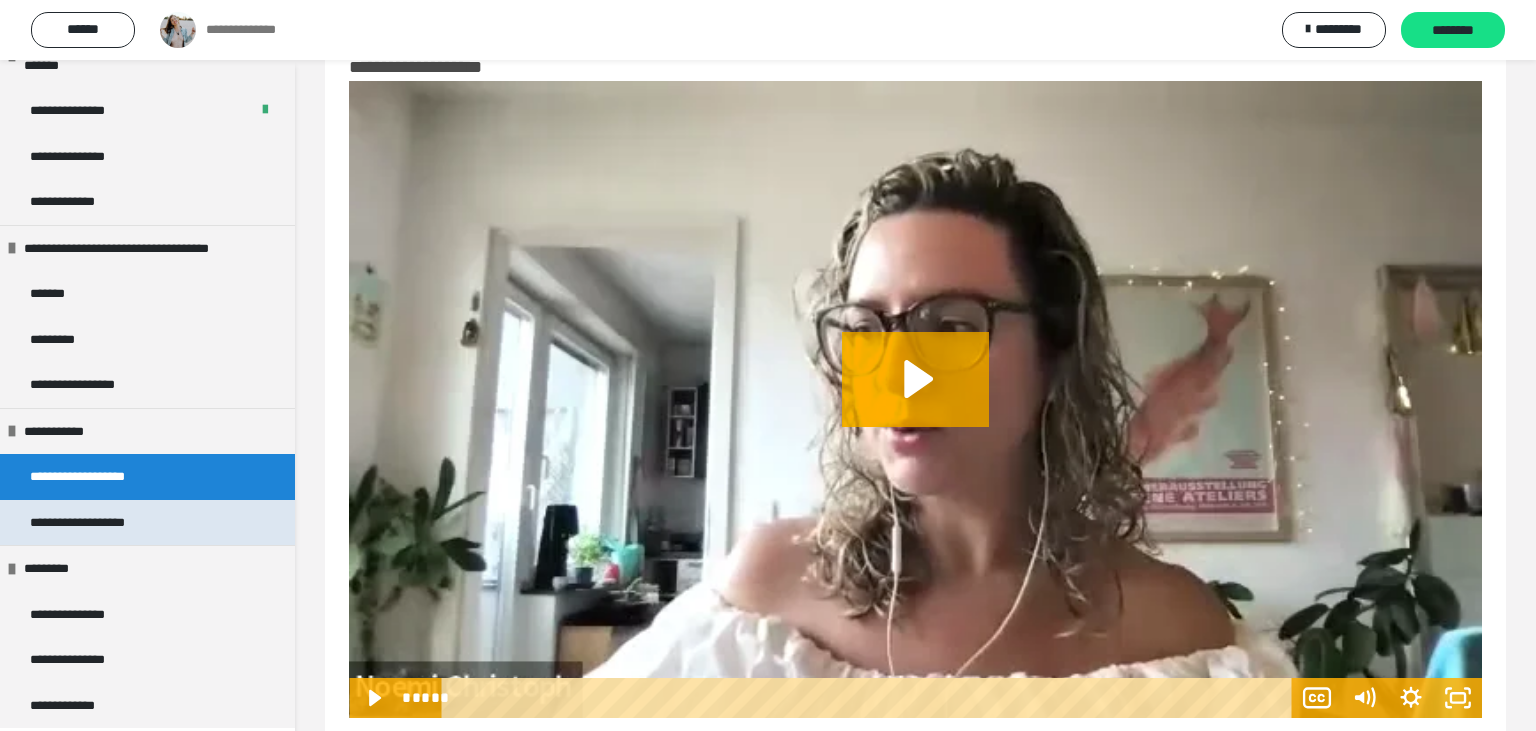 click on "**********" at bounding box center [147, 523] 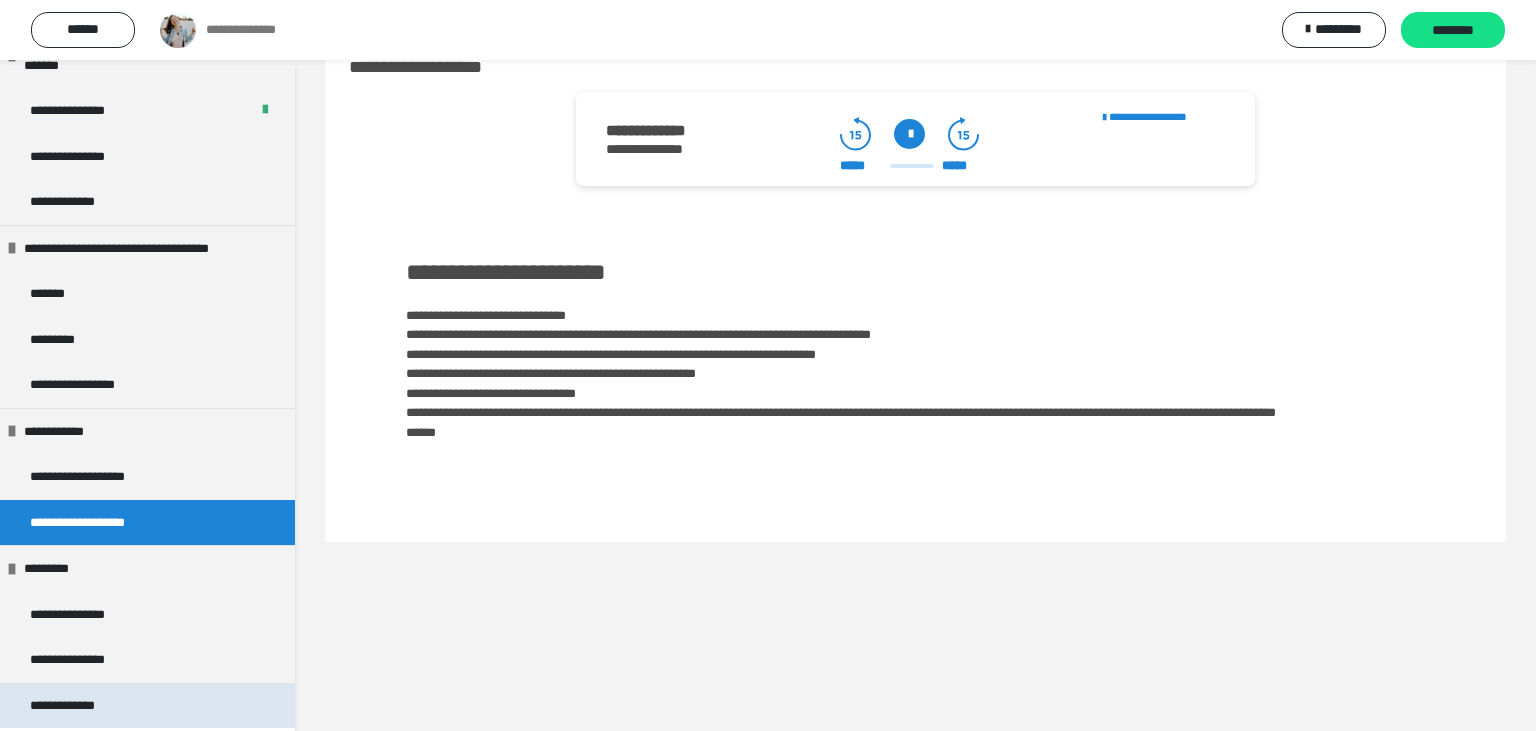 click on "**********" at bounding box center [75, 706] 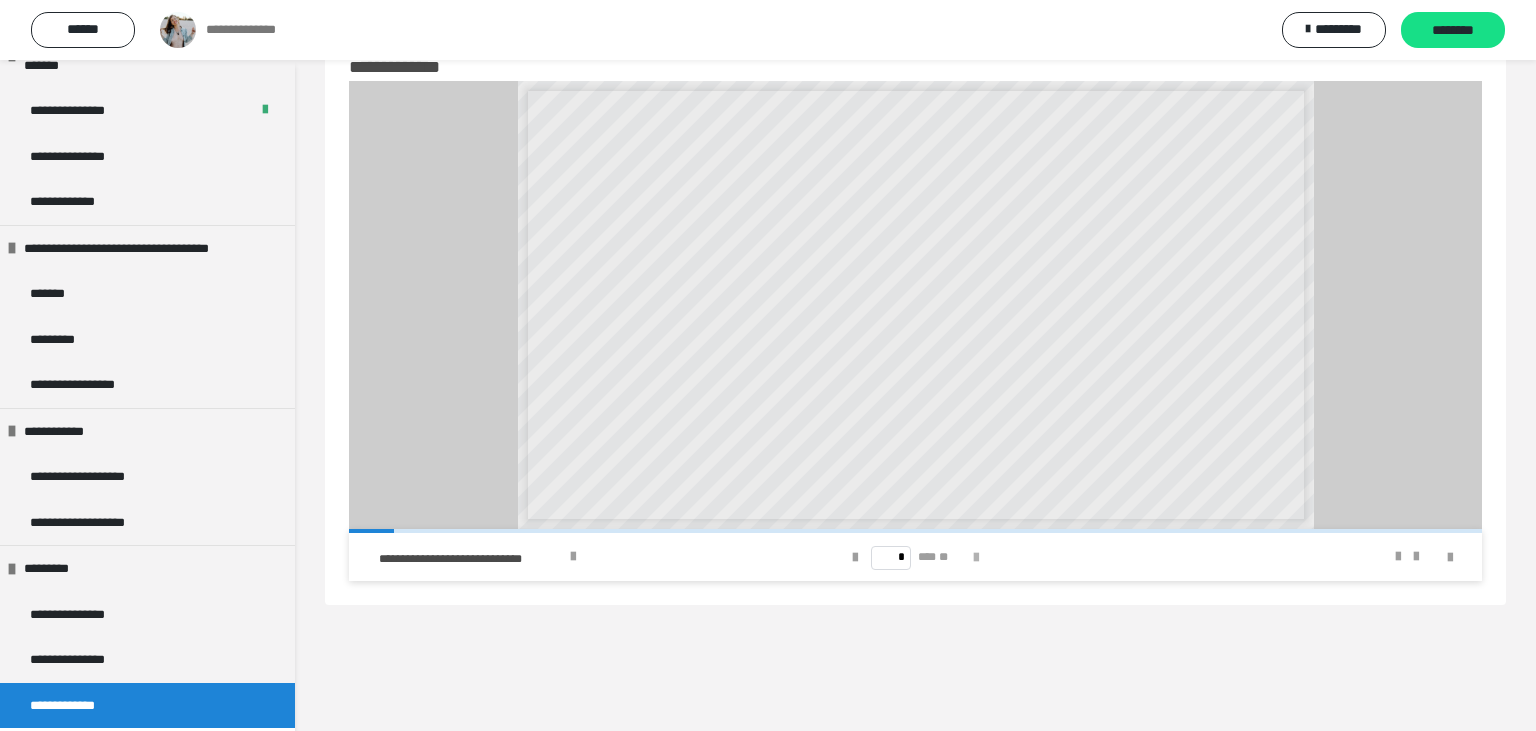 click at bounding box center (976, 558) 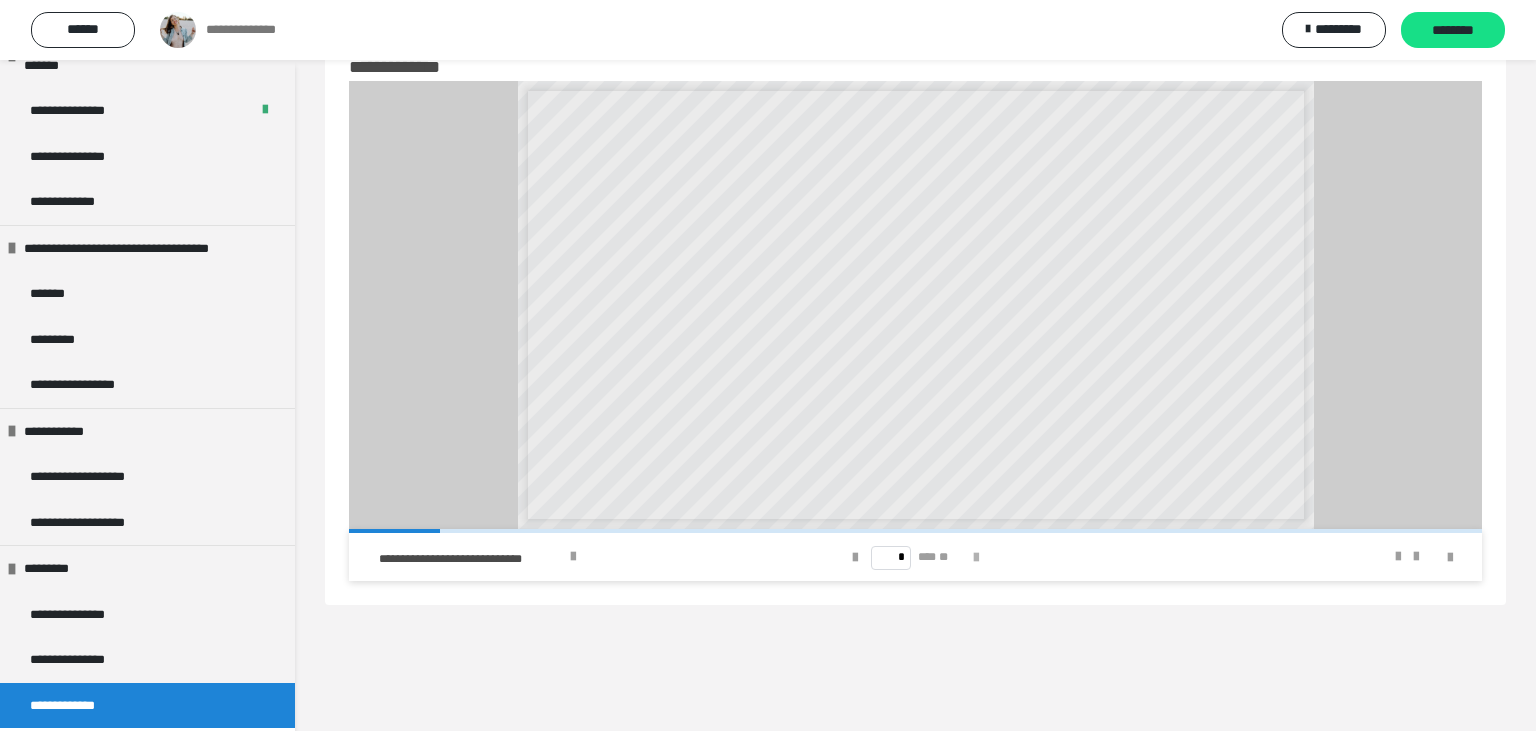 click at bounding box center [976, 558] 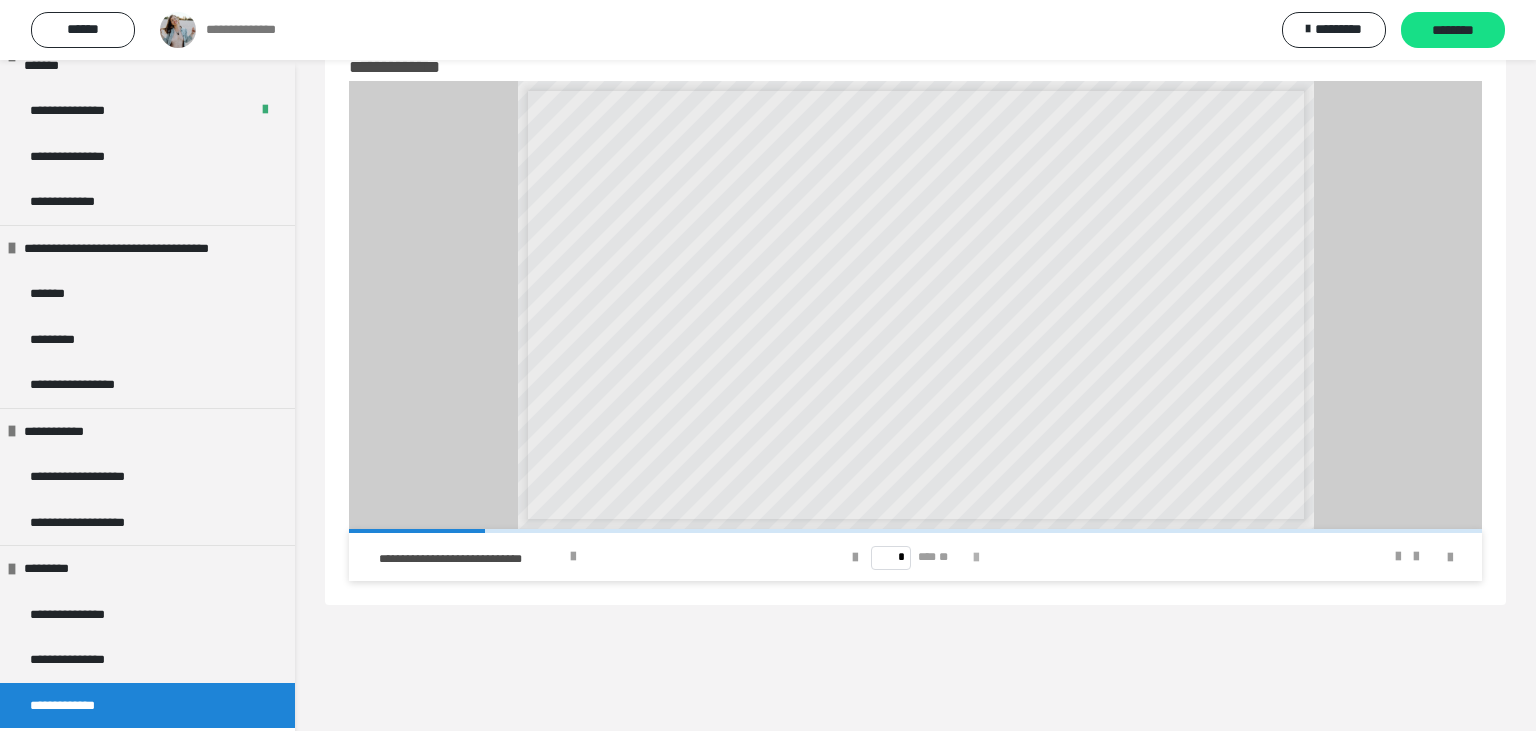 click at bounding box center [976, 558] 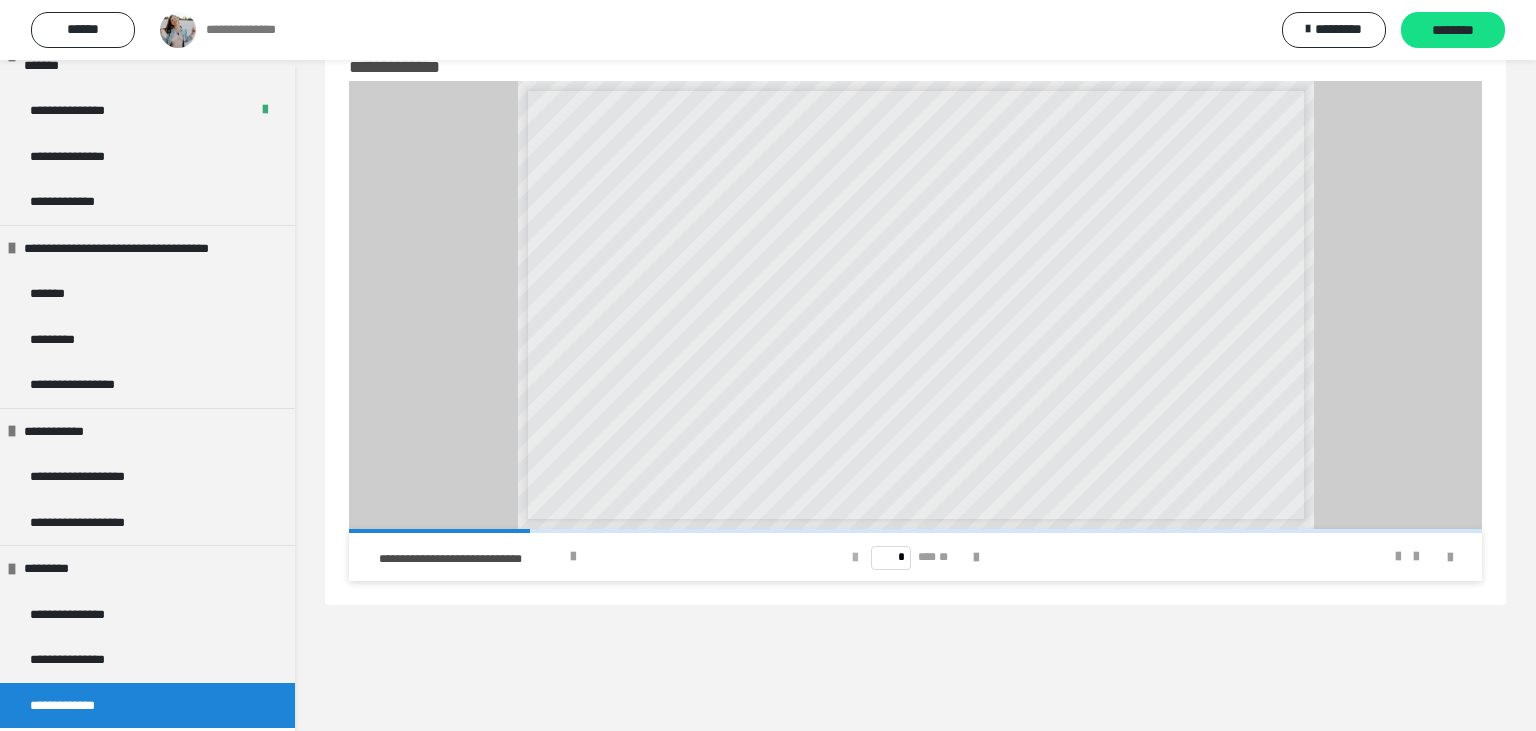click at bounding box center (855, 558) 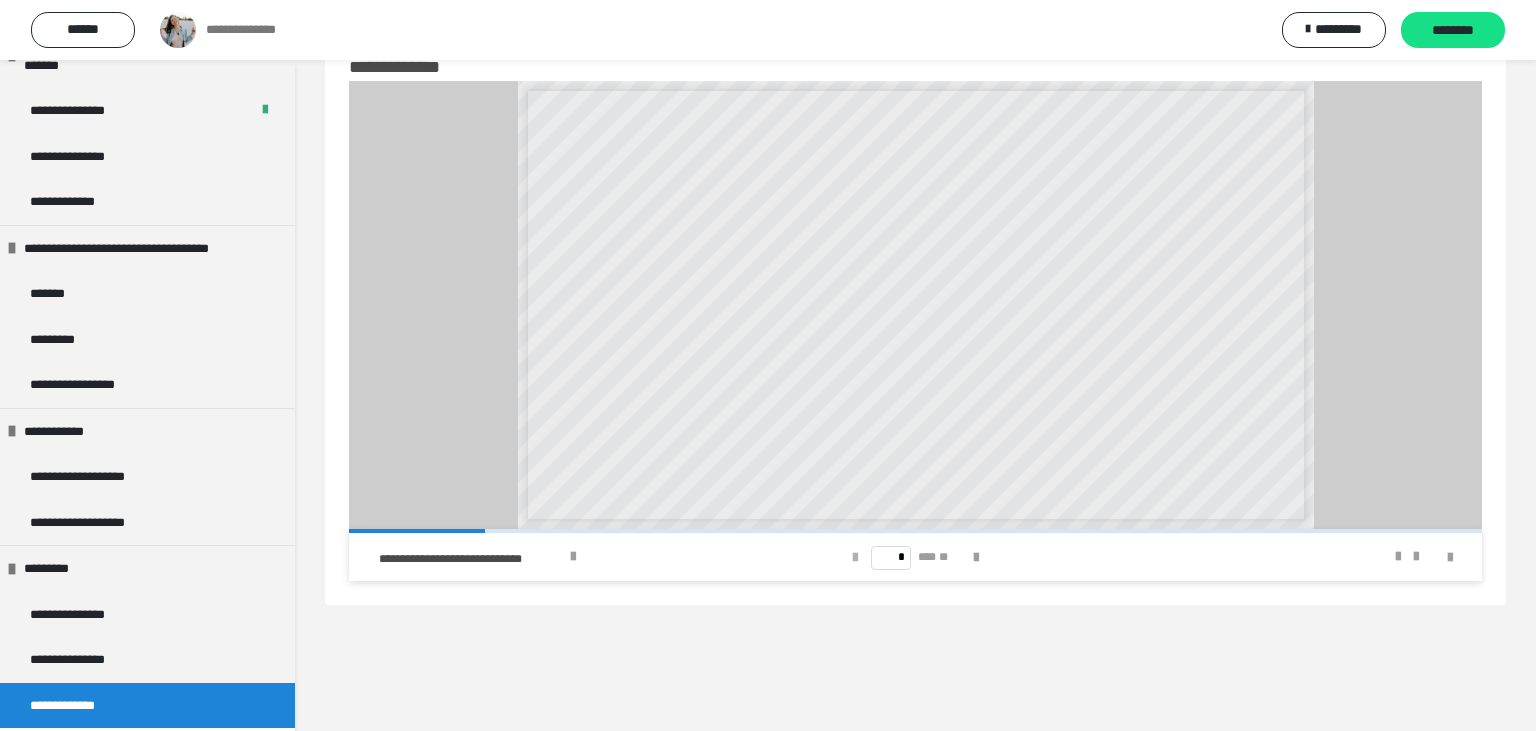 click at bounding box center [855, 558] 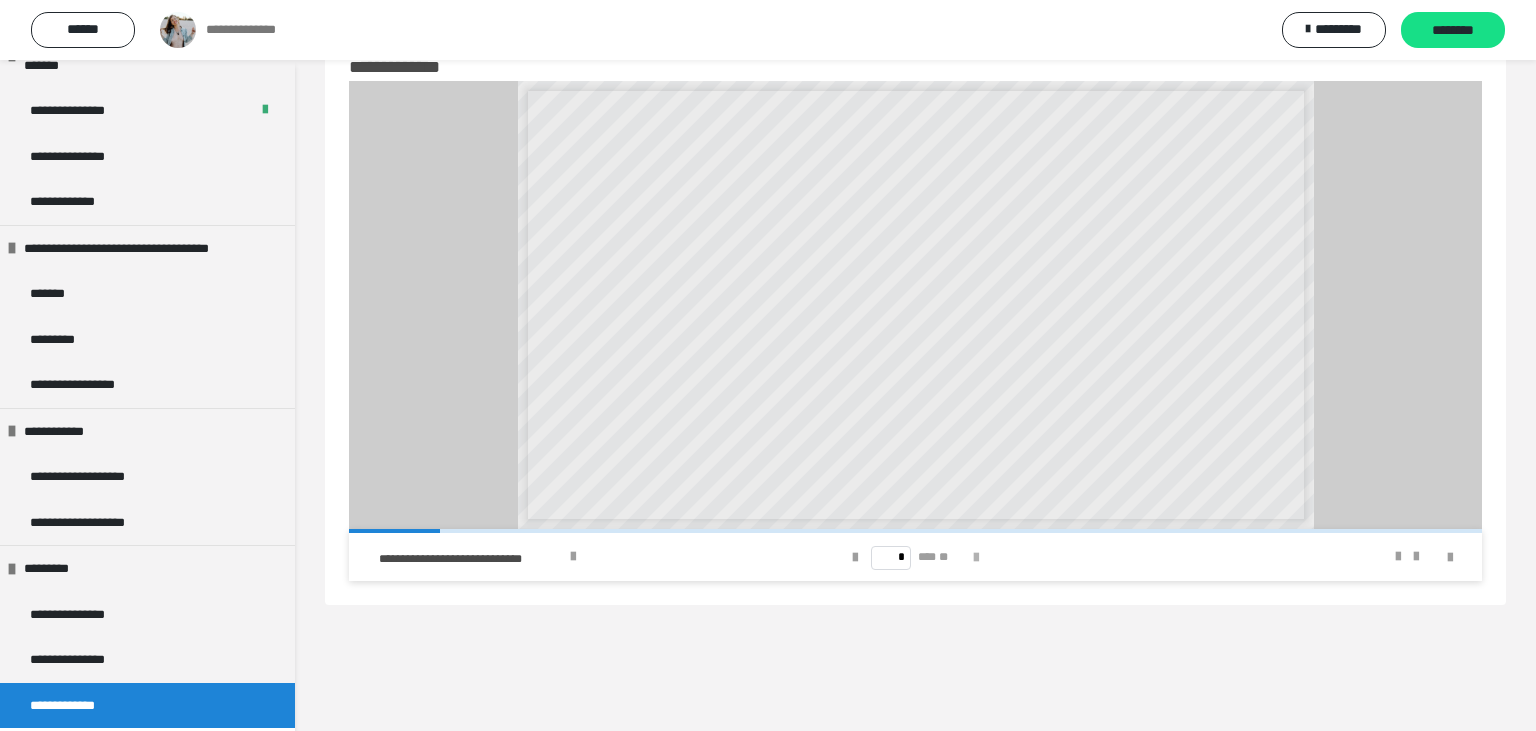click at bounding box center (976, 558) 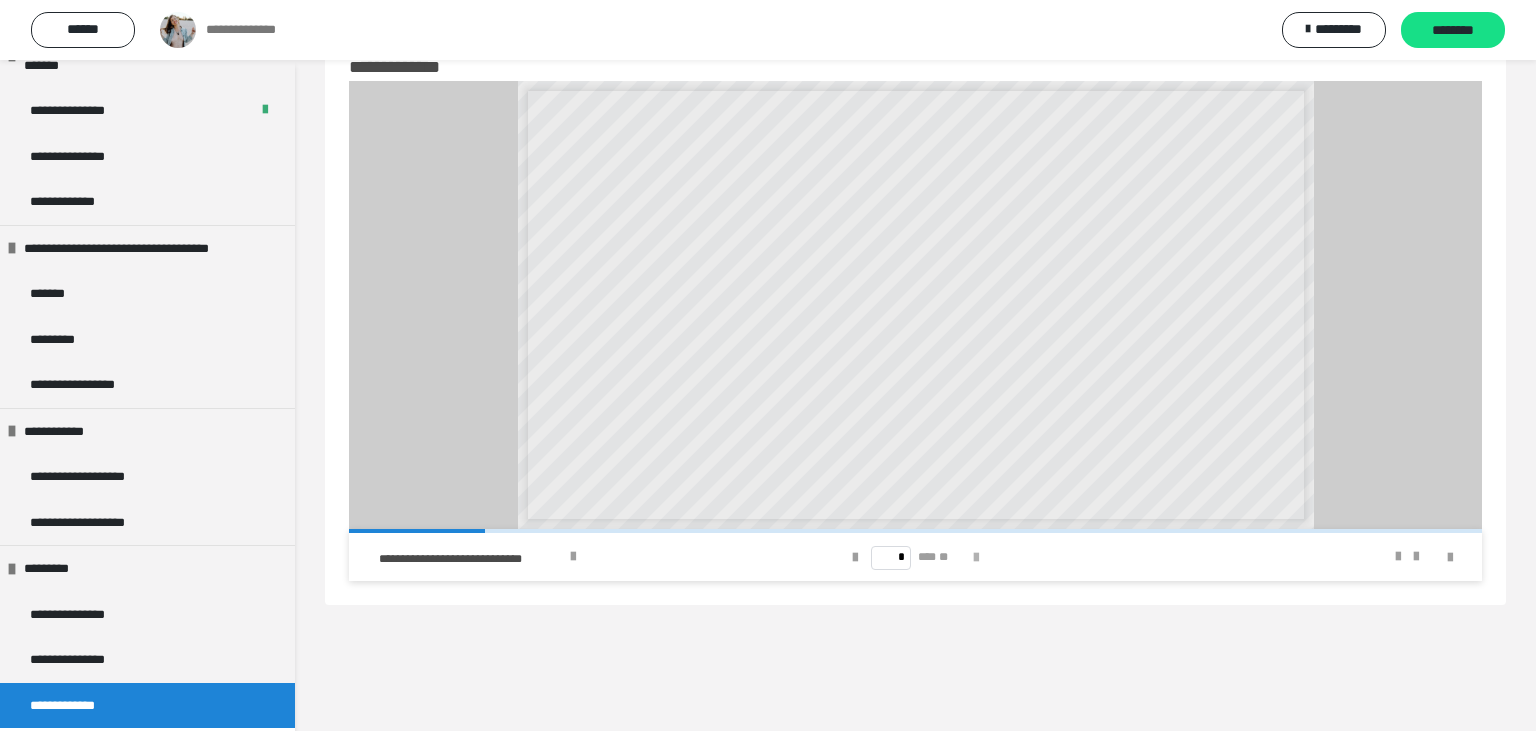 click at bounding box center (976, 558) 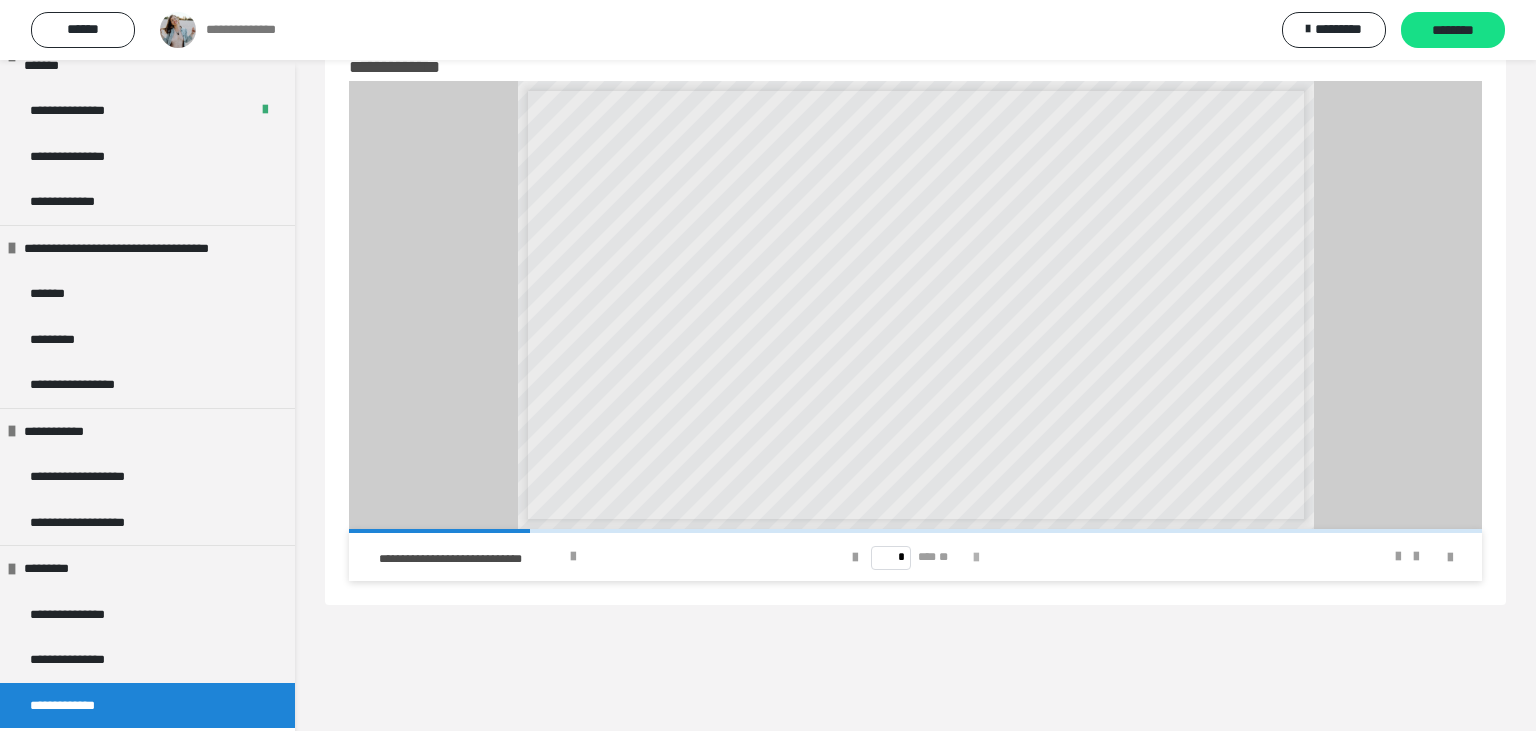 click at bounding box center (976, 558) 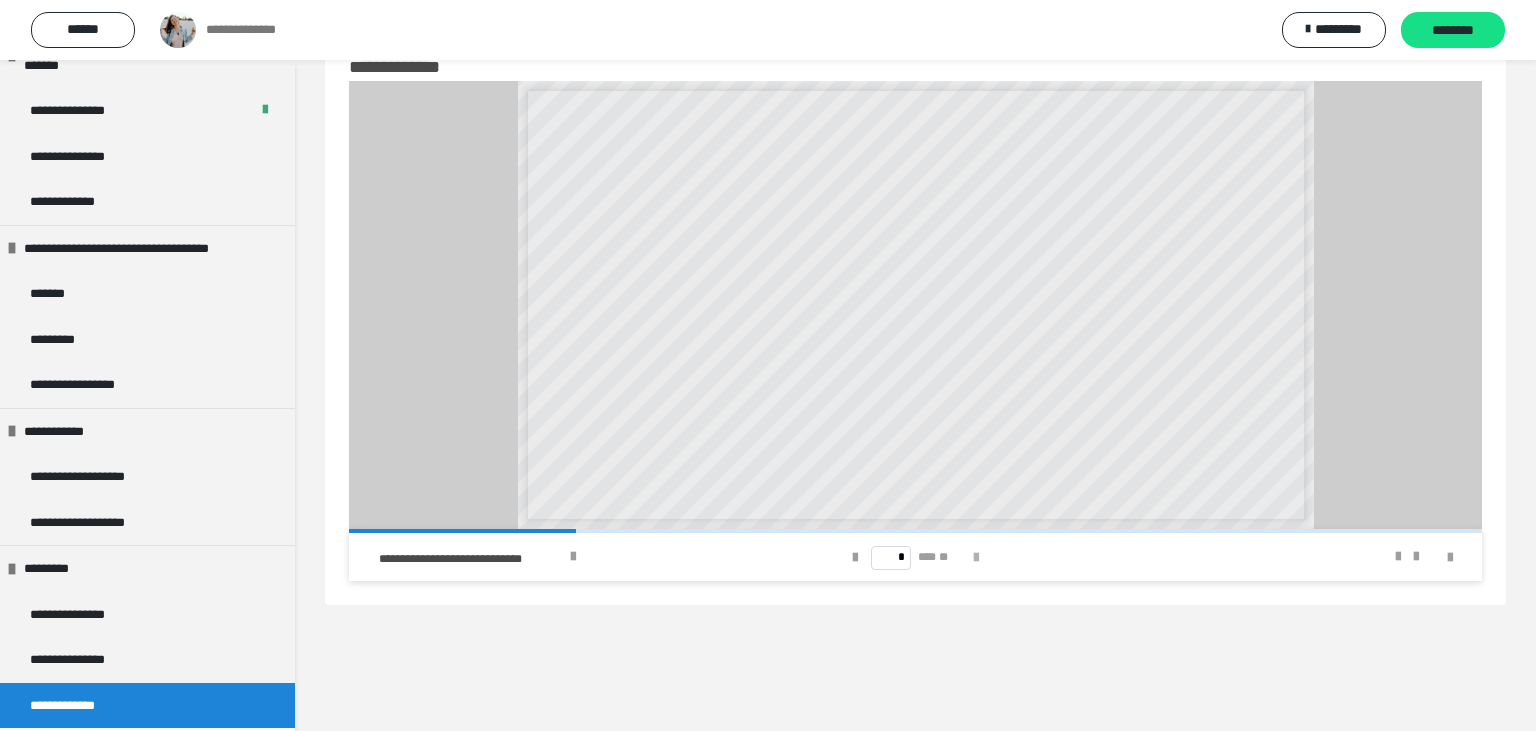 click at bounding box center [976, 558] 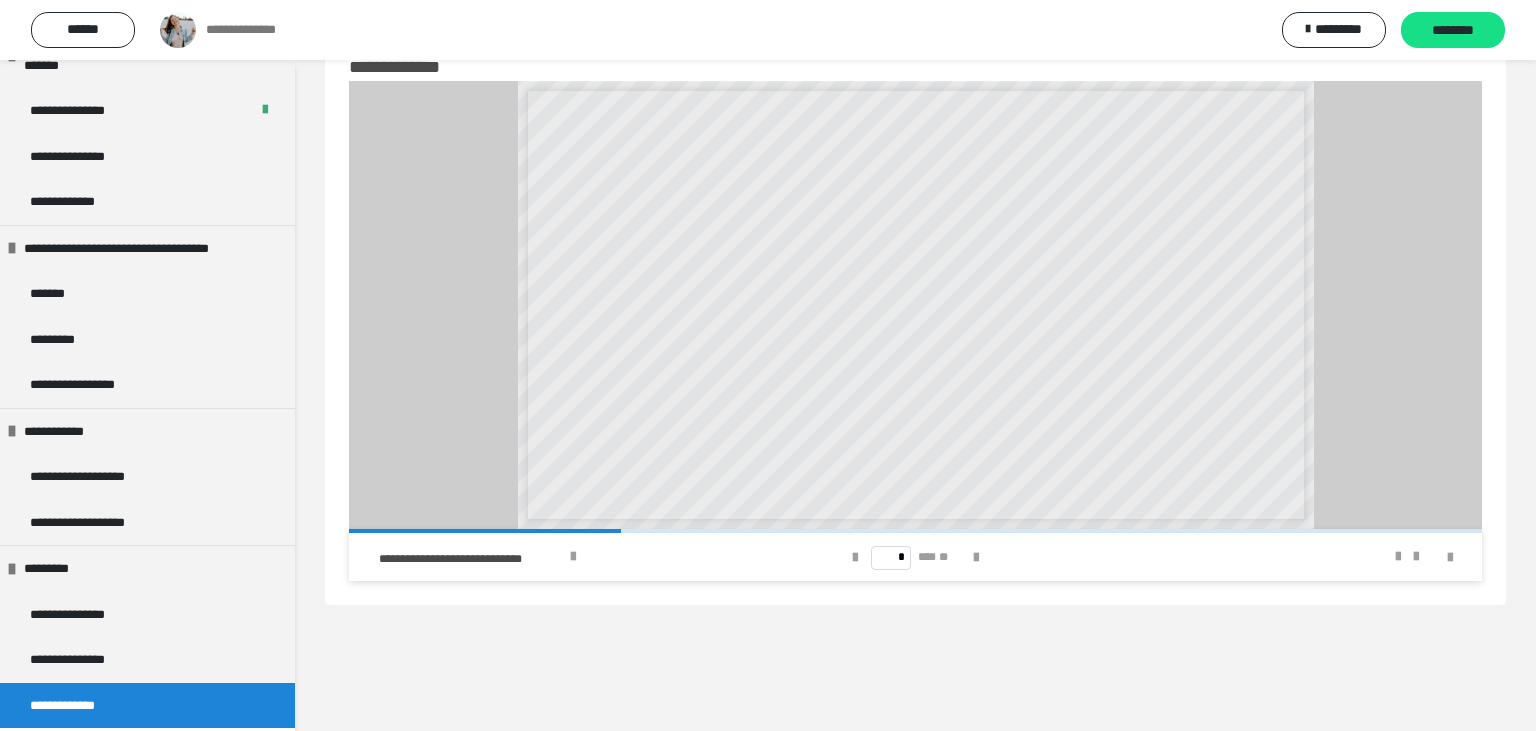 click on "* *** **" at bounding box center (915, 557) 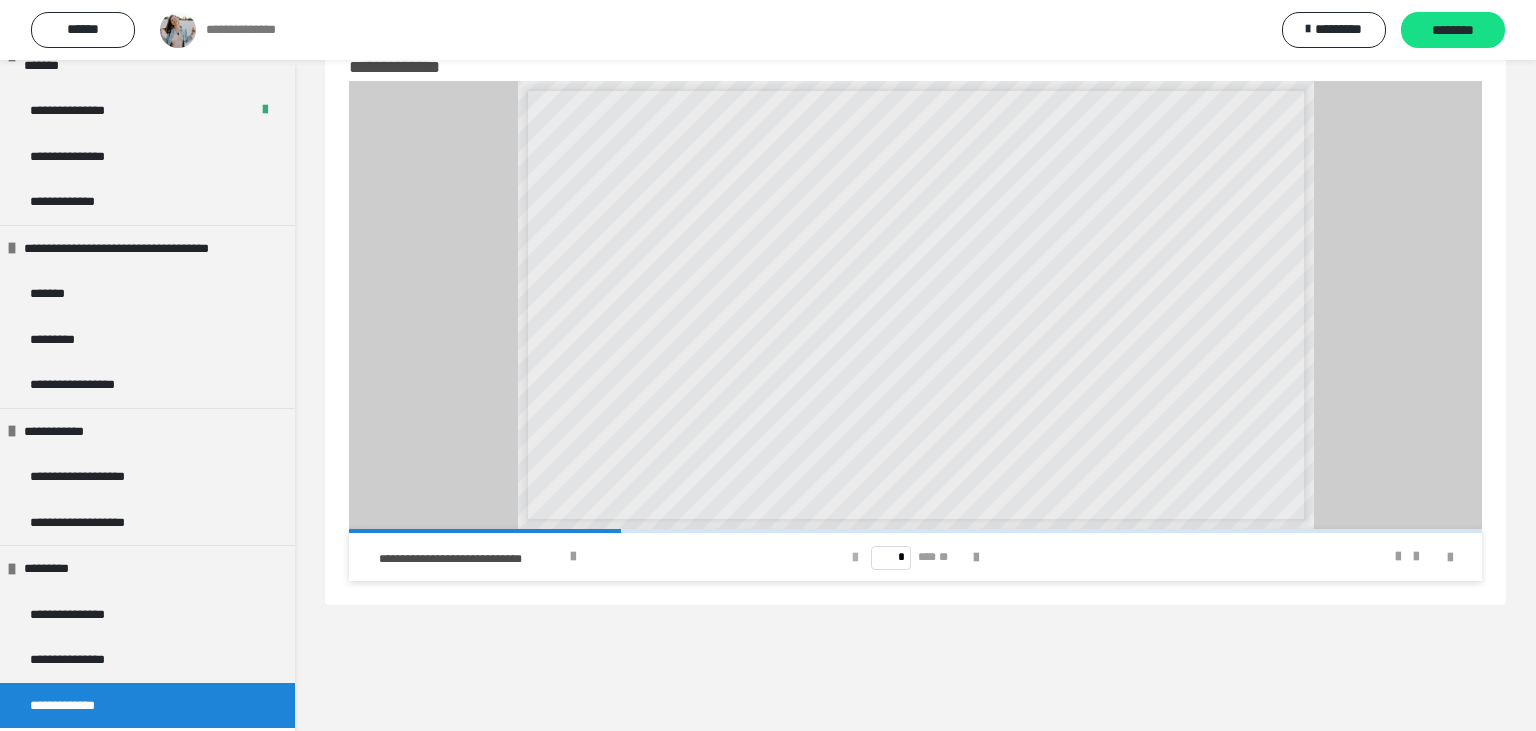click at bounding box center [855, 558] 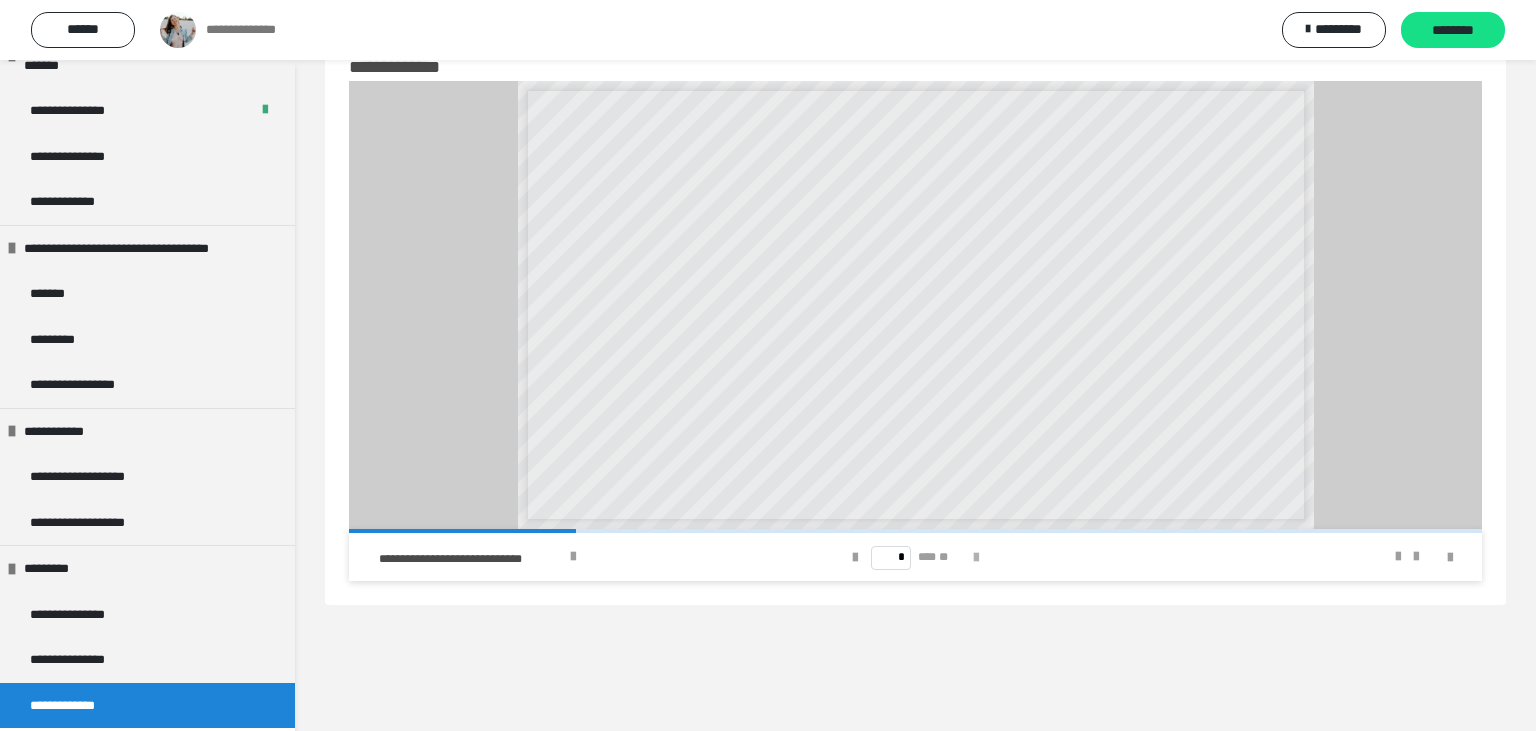 click at bounding box center (976, 558) 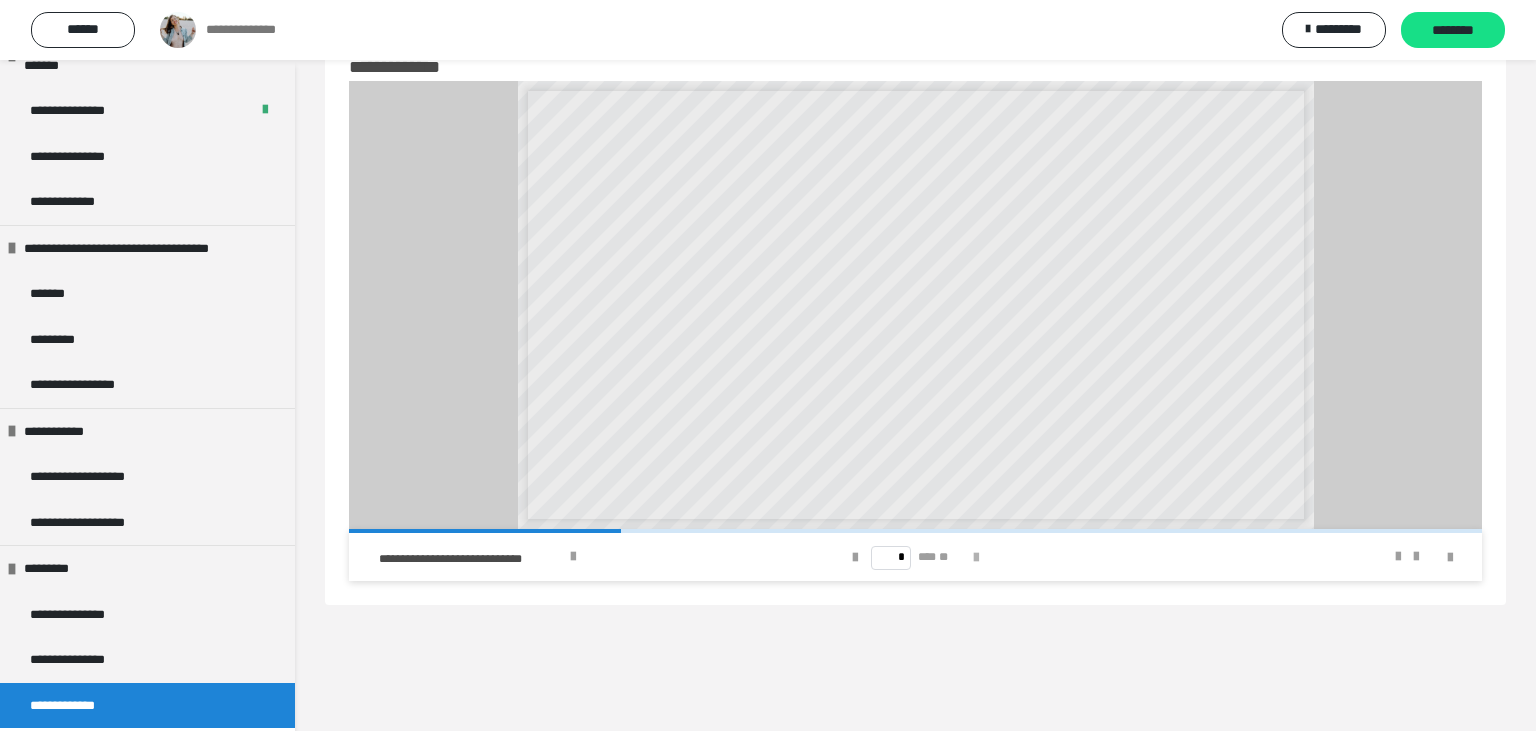 click at bounding box center [976, 558] 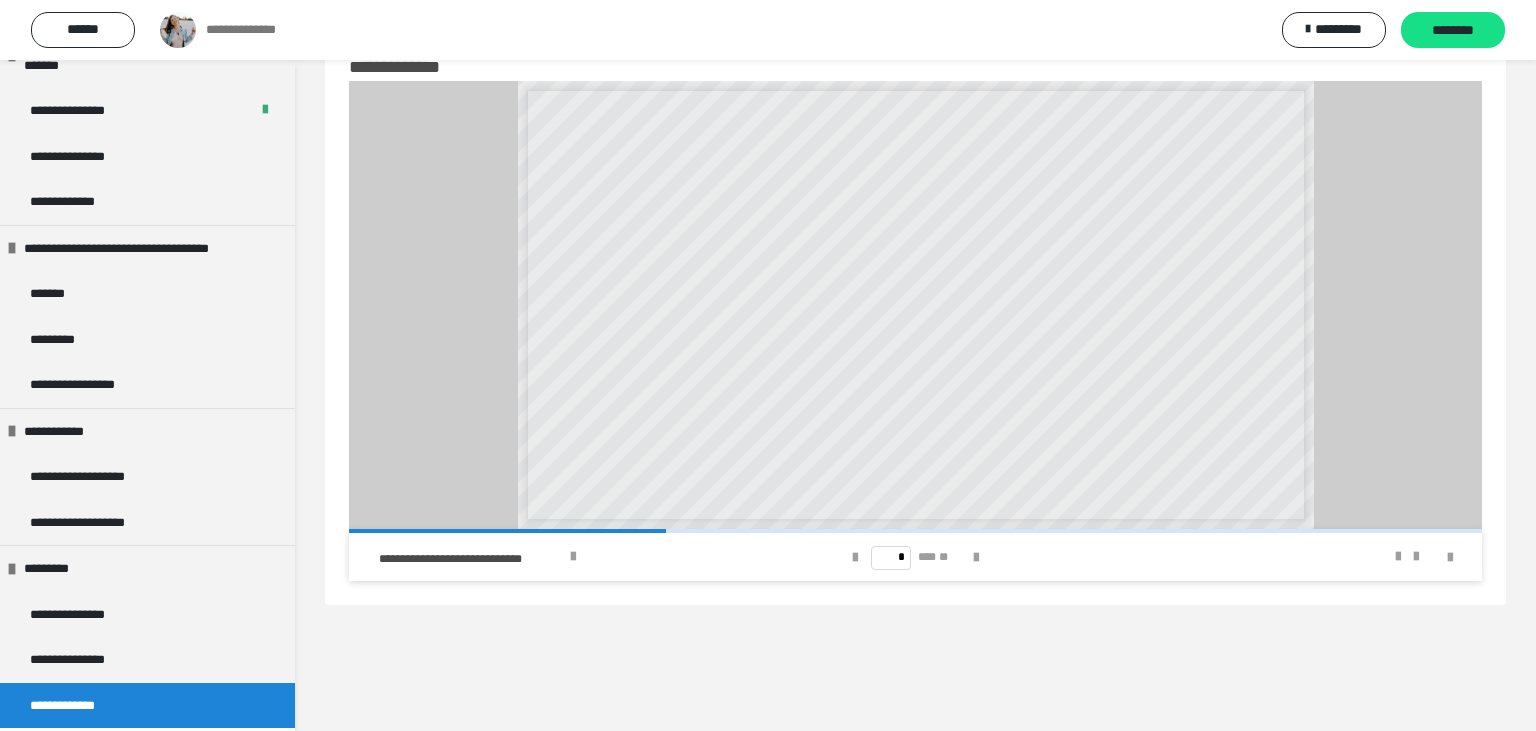 click on "* *** **" at bounding box center (915, 557) 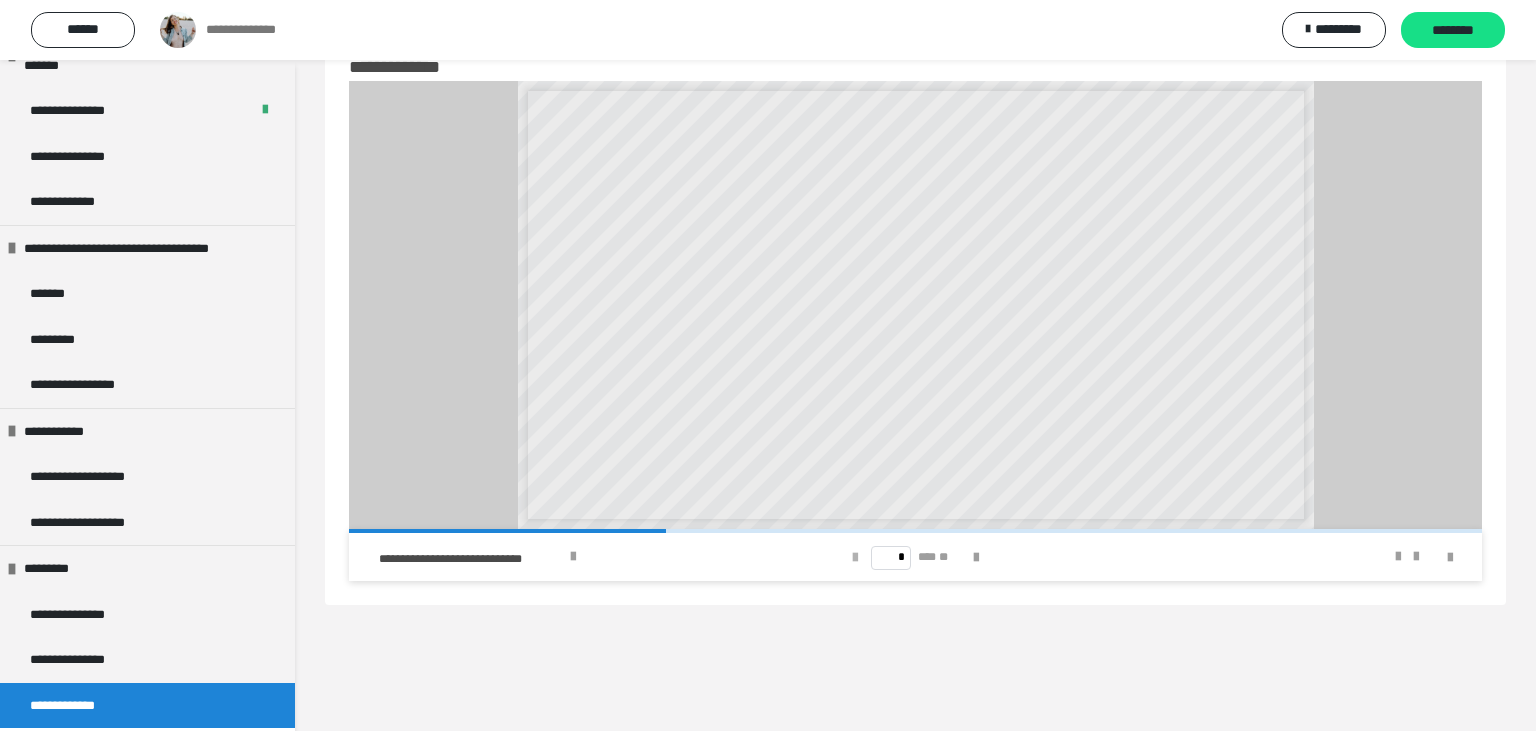 click at bounding box center (855, 558) 